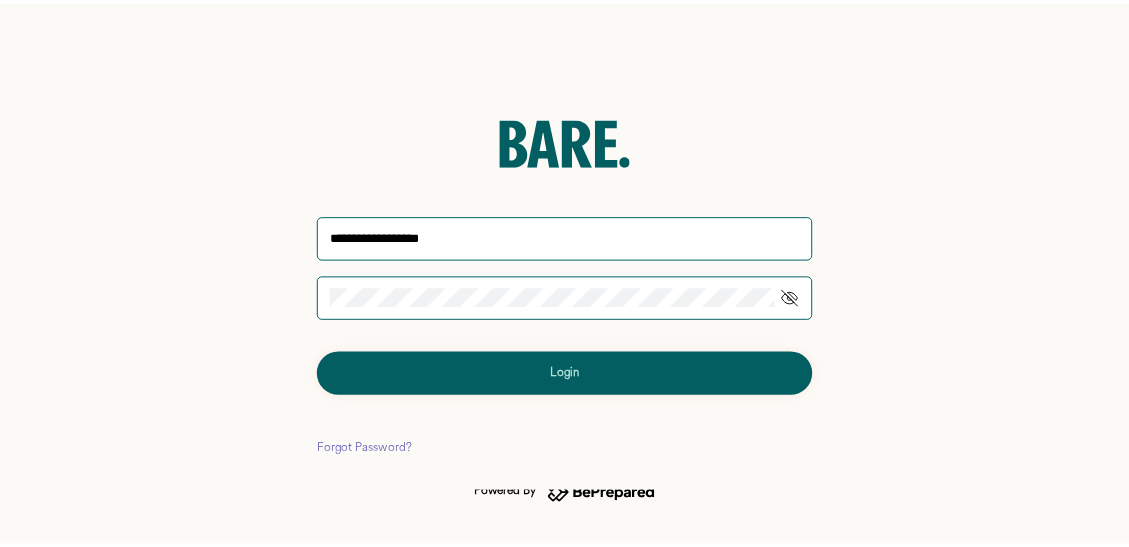 scroll, scrollTop: 0, scrollLeft: 0, axis: both 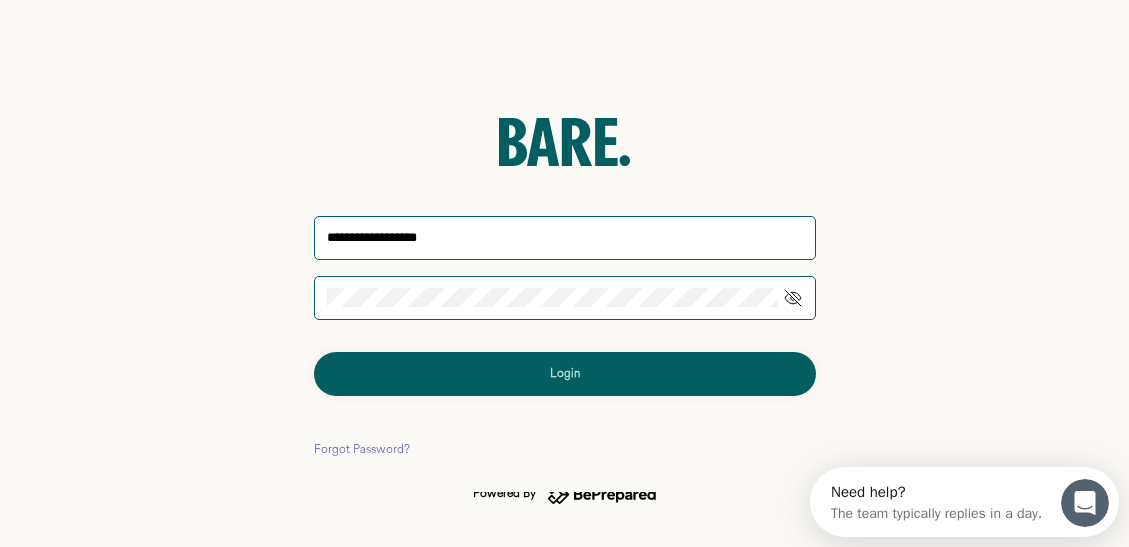 click 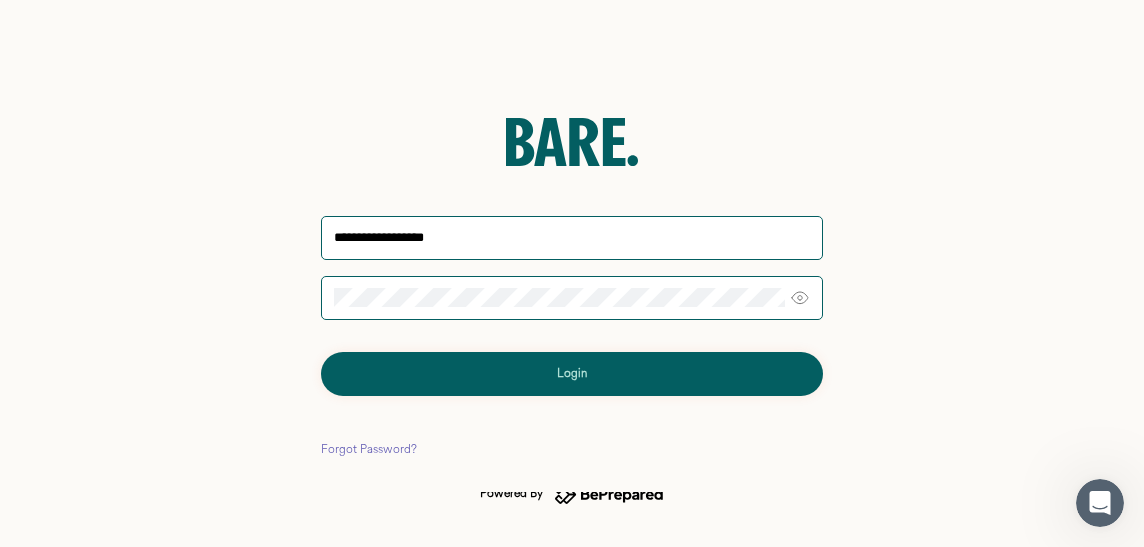 click on "Login" at bounding box center (572, 374) 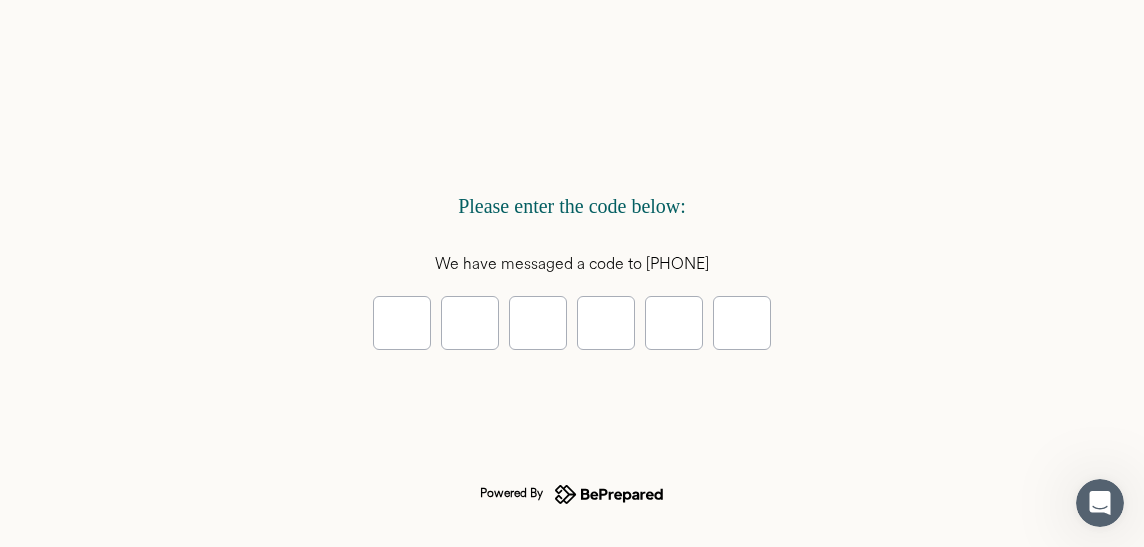 type on "*" 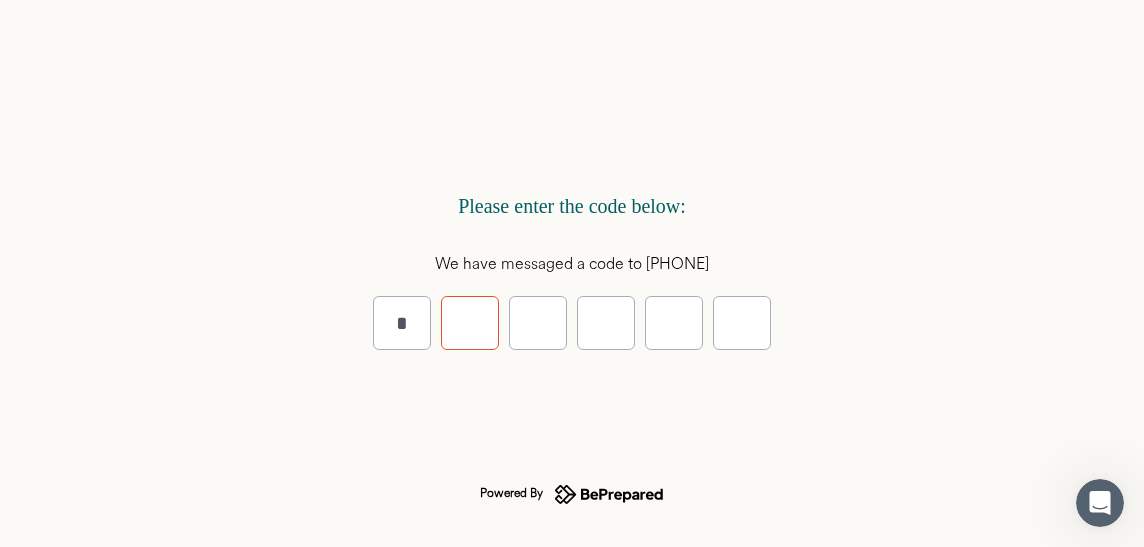type on "*" 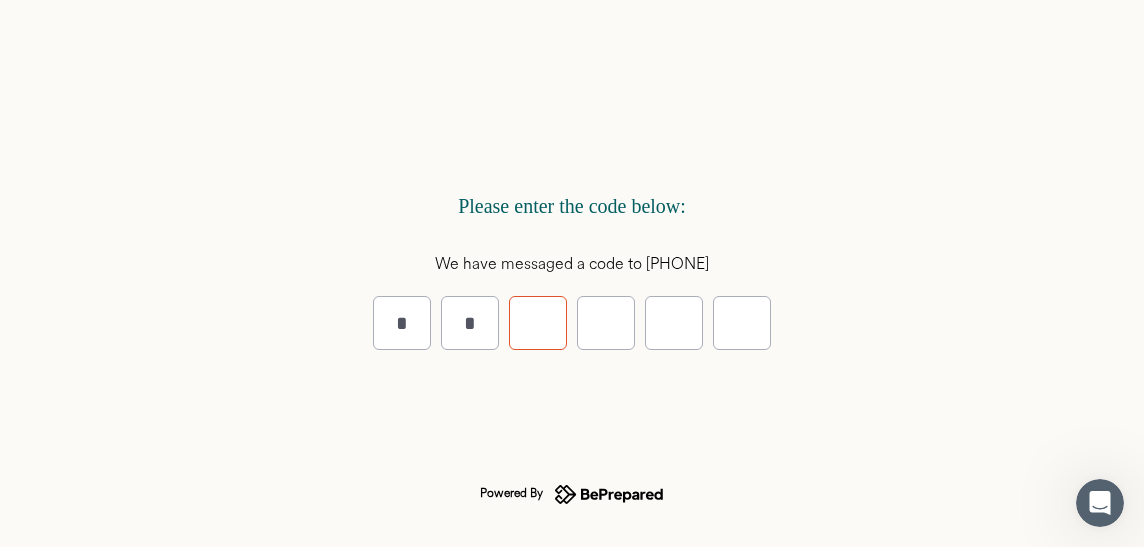 type on "*" 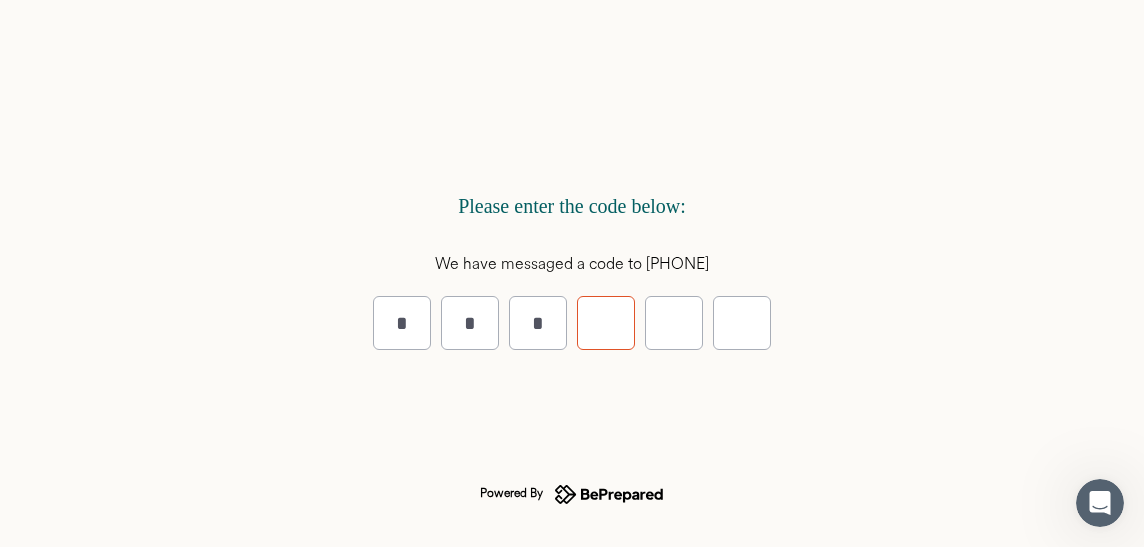 type on "*" 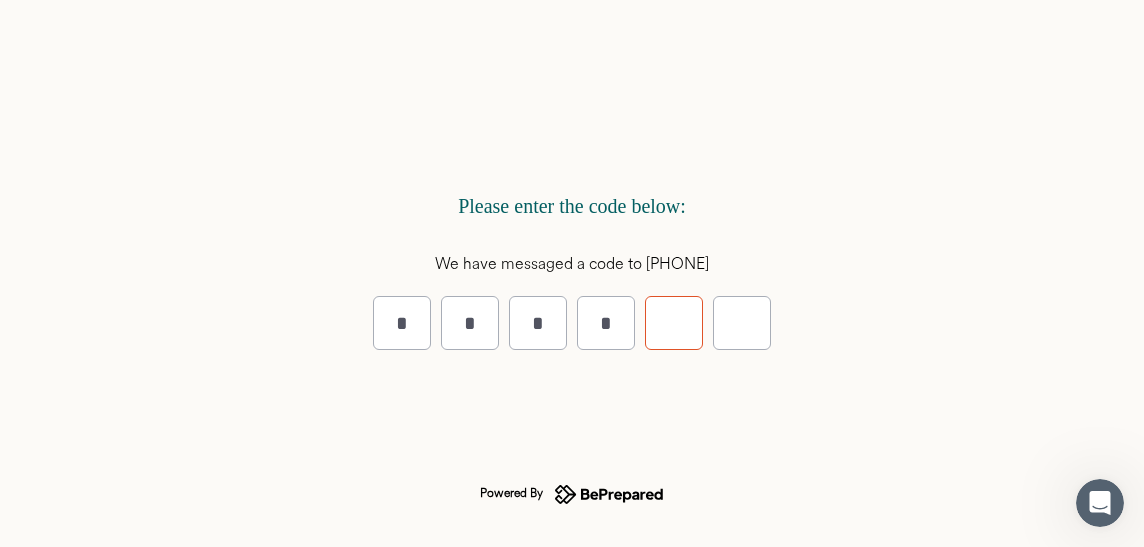 type on "*" 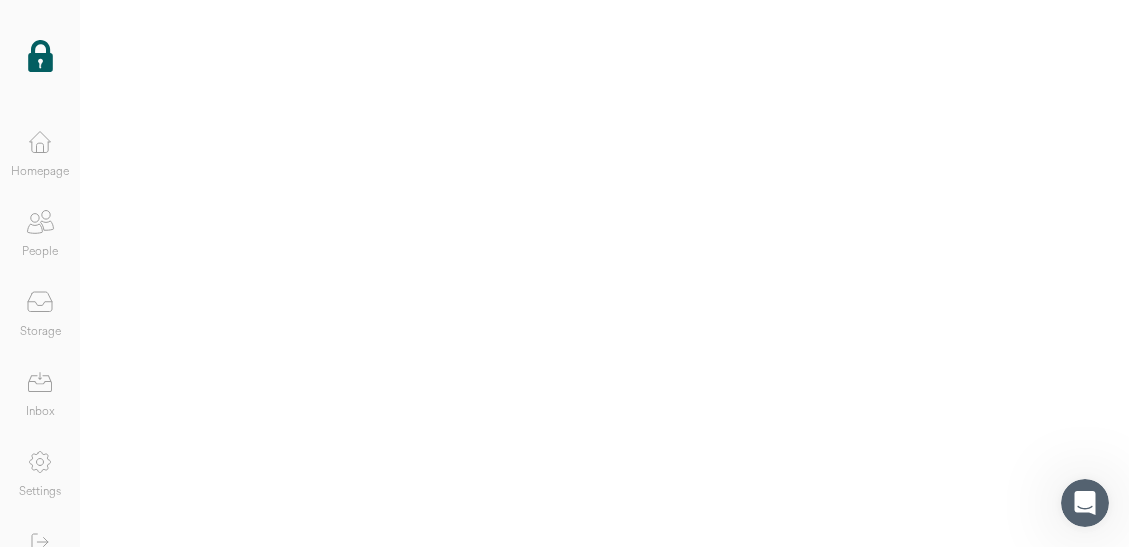 click 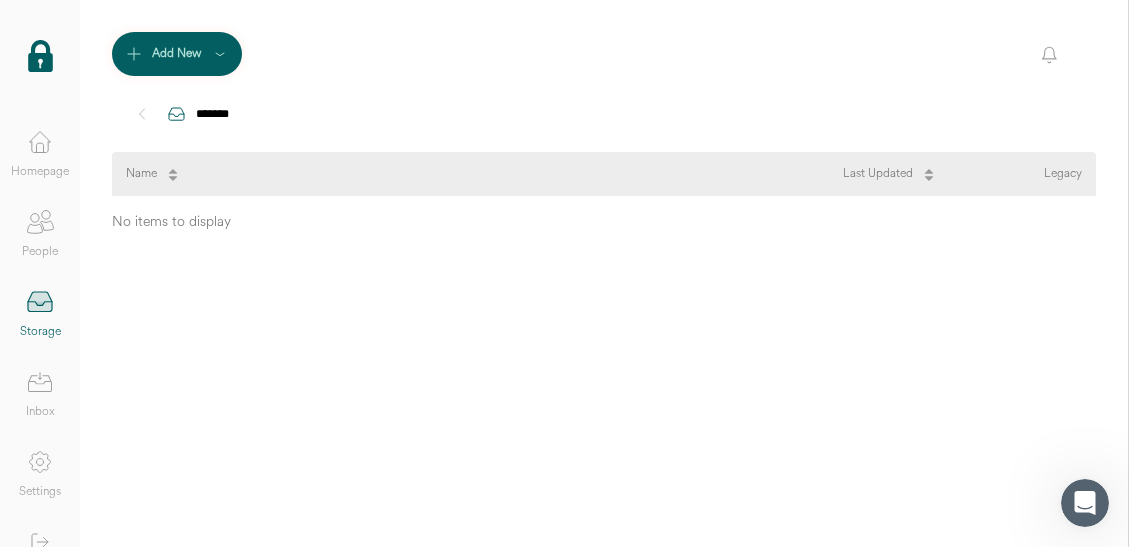 click 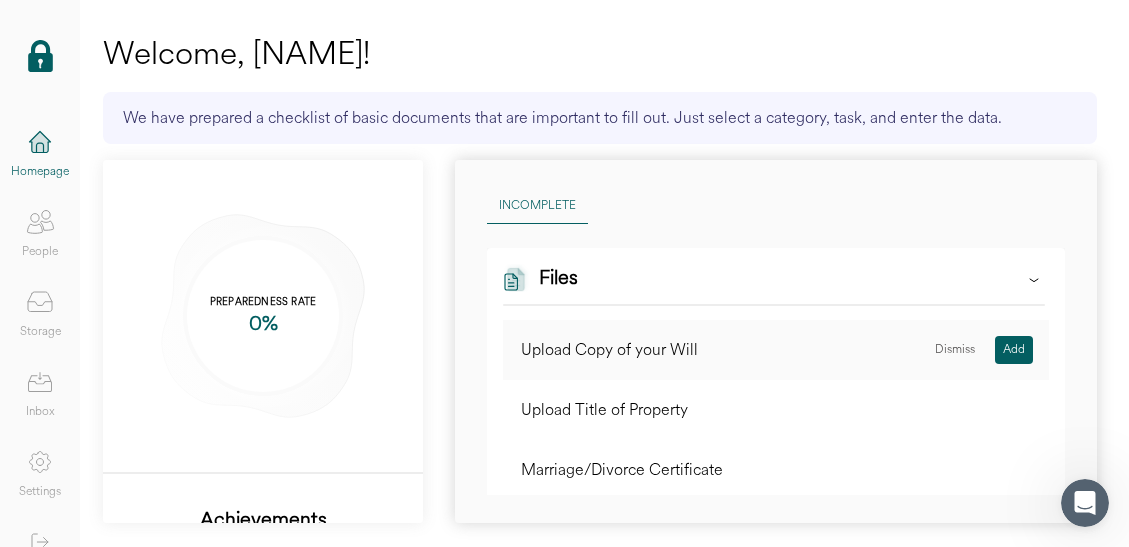 click on "Add" at bounding box center (1014, 350) 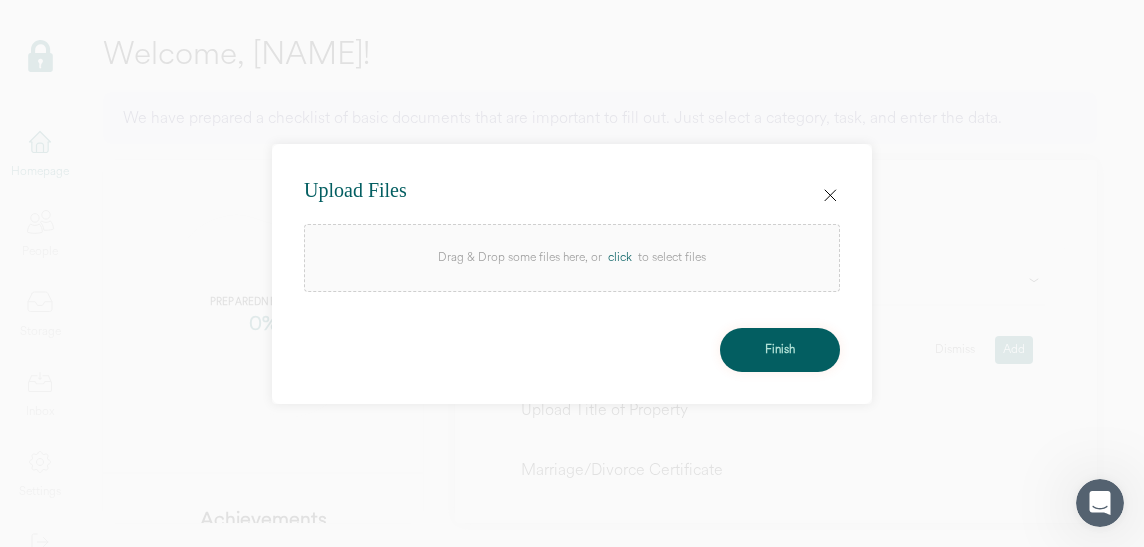 click on "click" at bounding box center [620, 258] 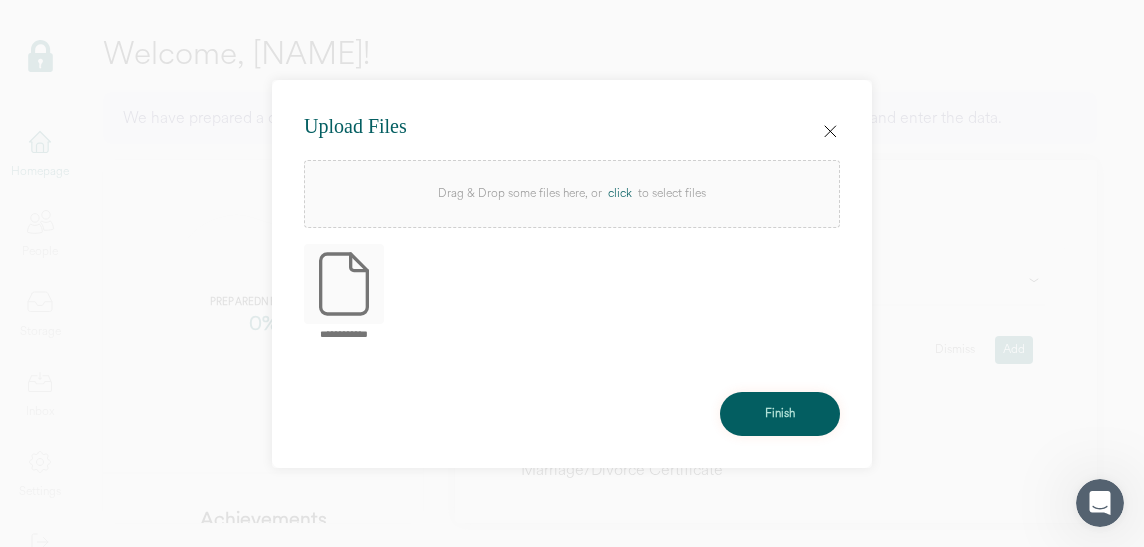 click on "click" at bounding box center (620, 194) 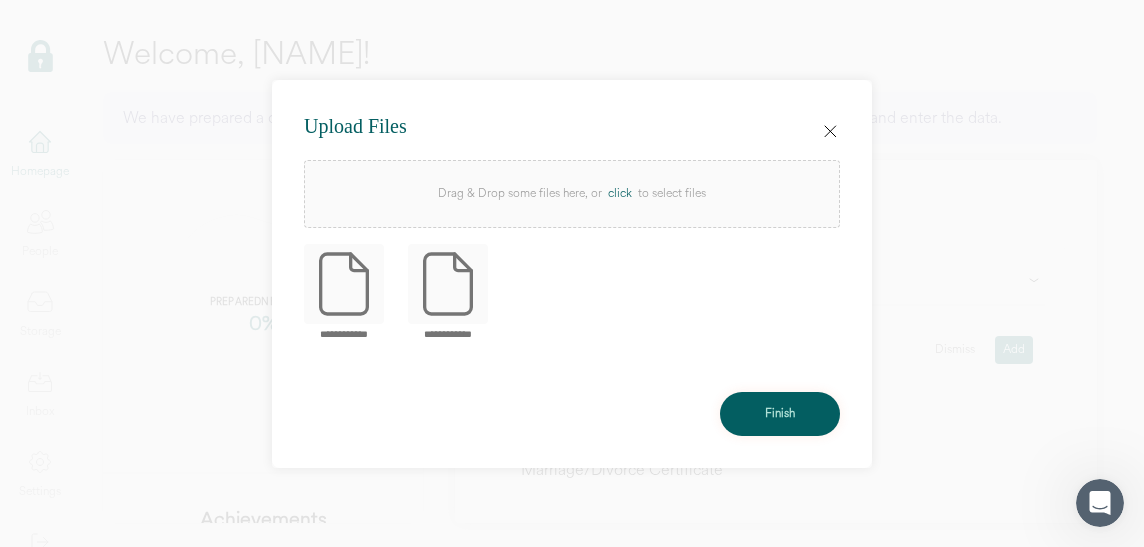 click on "click" at bounding box center [620, 194] 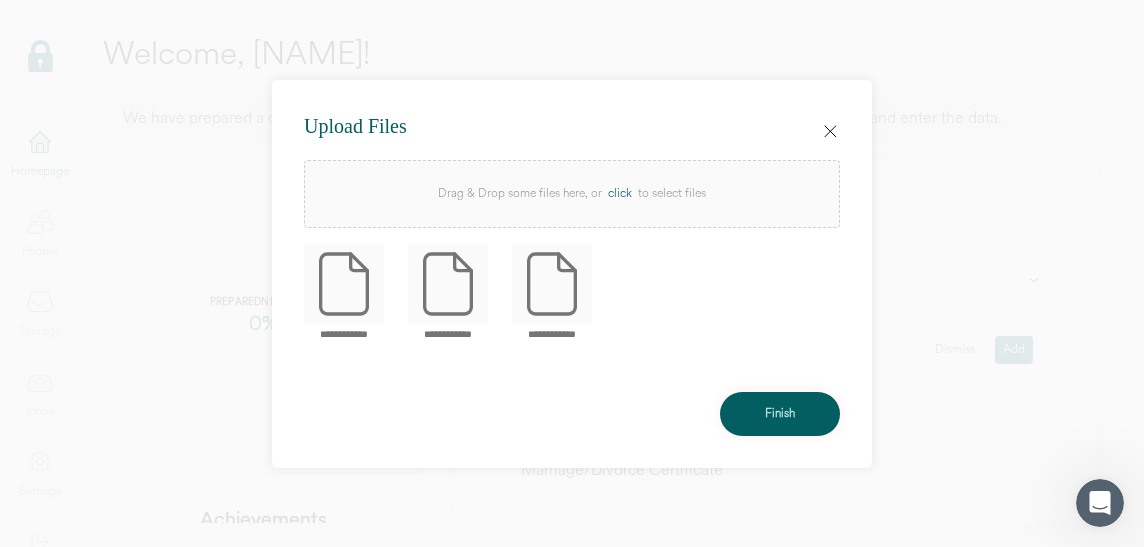click on "click" at bounding box center (620, 194) 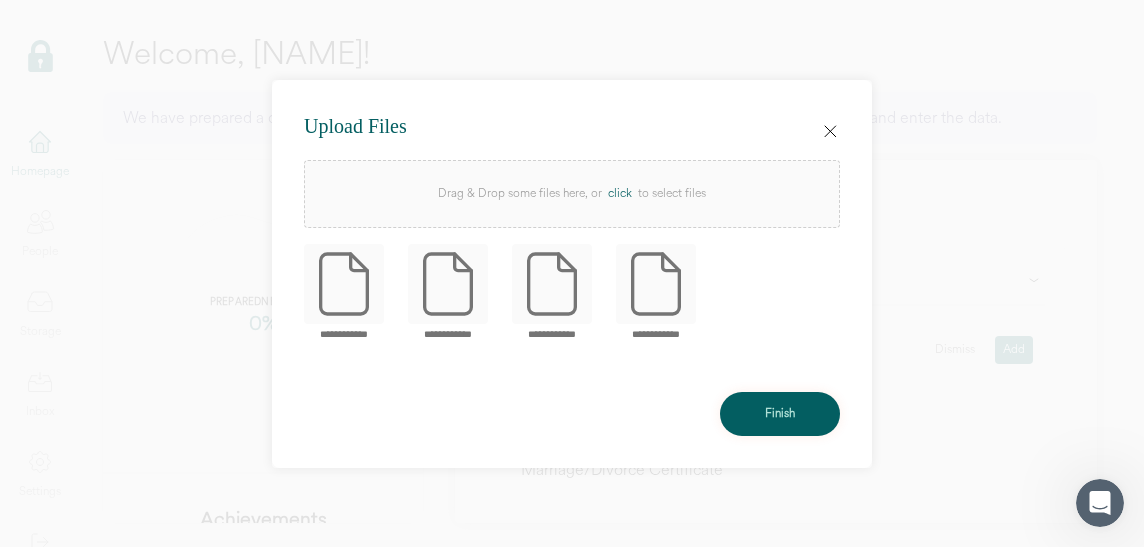 click on "click" at bounding box center (620, 194) 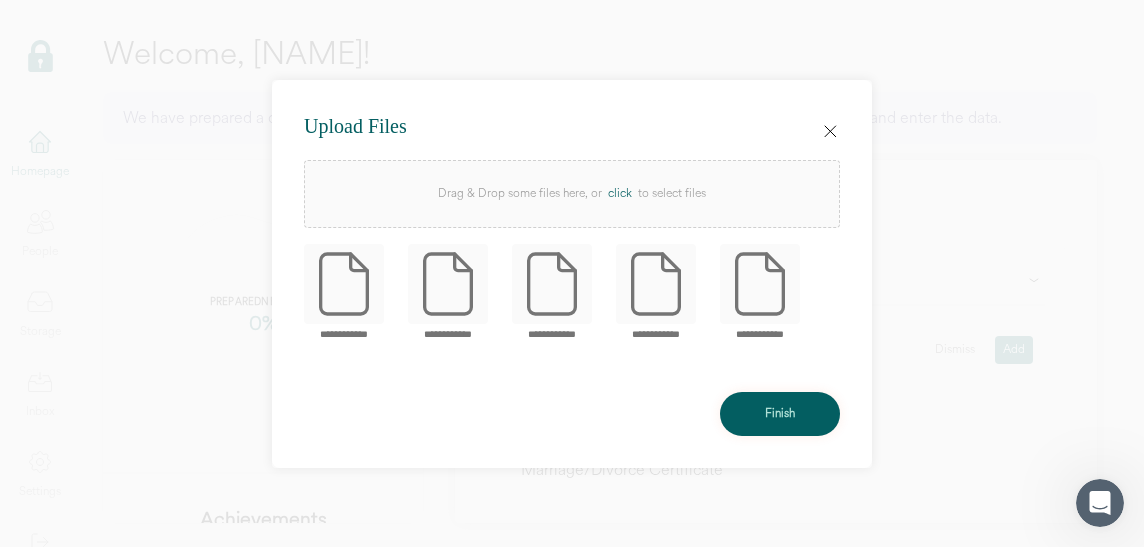 click on "click" at bounding box center [620, 194] 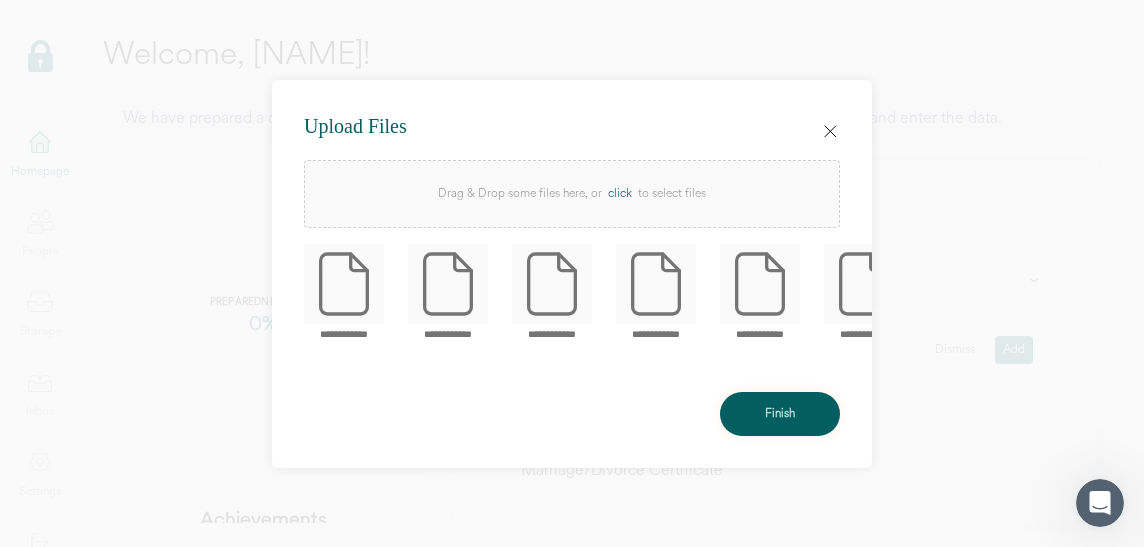 click on "click" at bounding box center (620, 194) 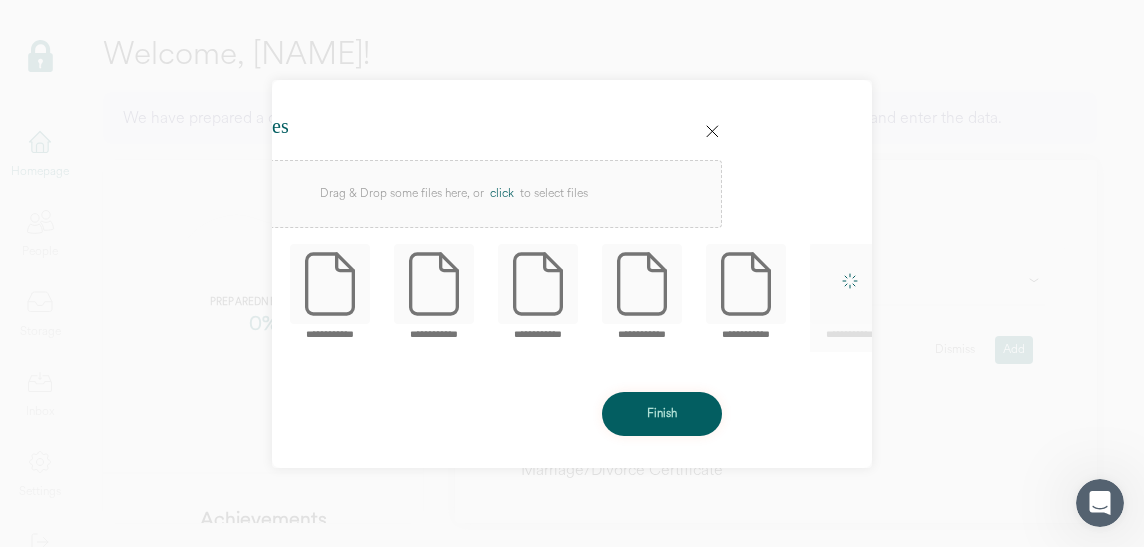 scroll, scrollTop: 0, scrollLeft: 136, axis: horizontal 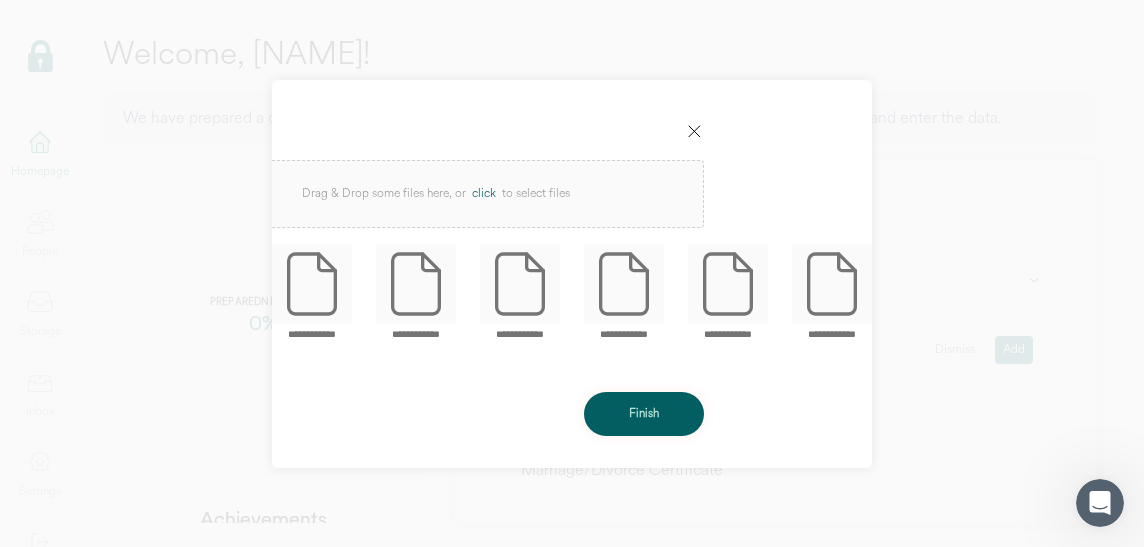 click on "Finish" at bounding box center (644, 414) 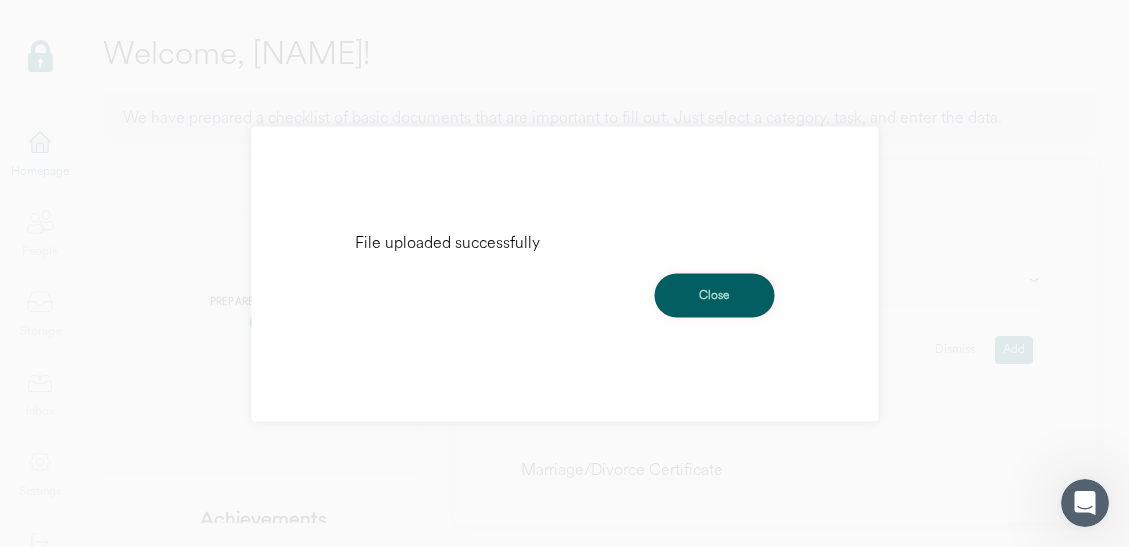 click on "Close" at bounding box center (714, 295) 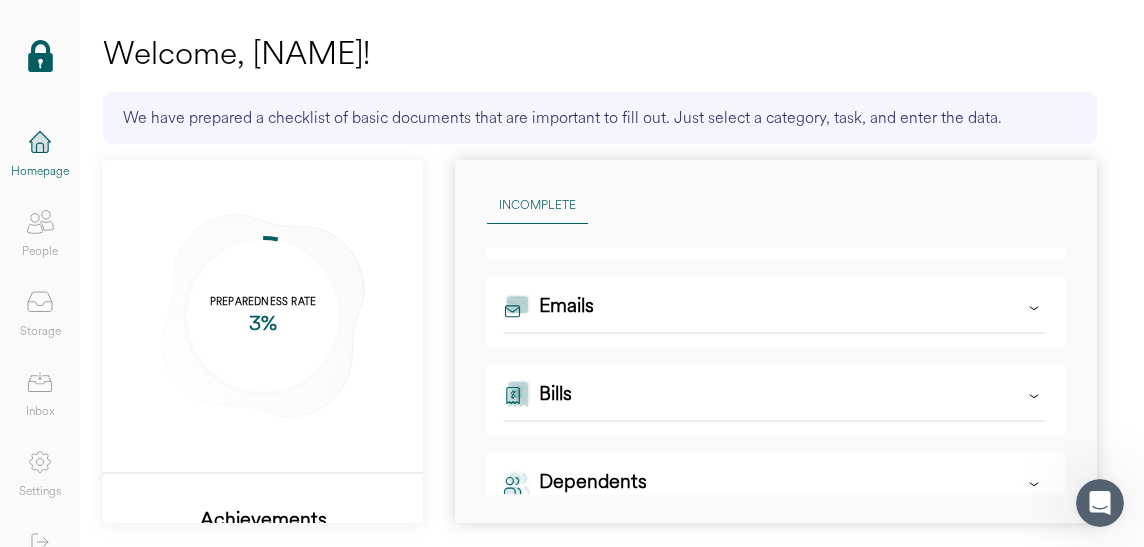 scroll, scrollTop: 713, scrollLeft: 0, axis: vertical 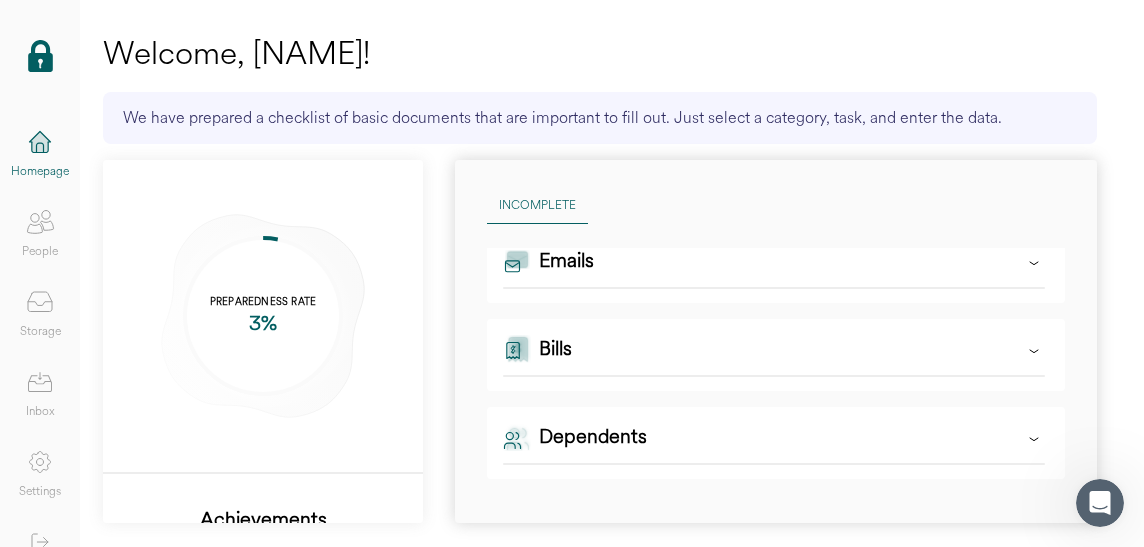 click 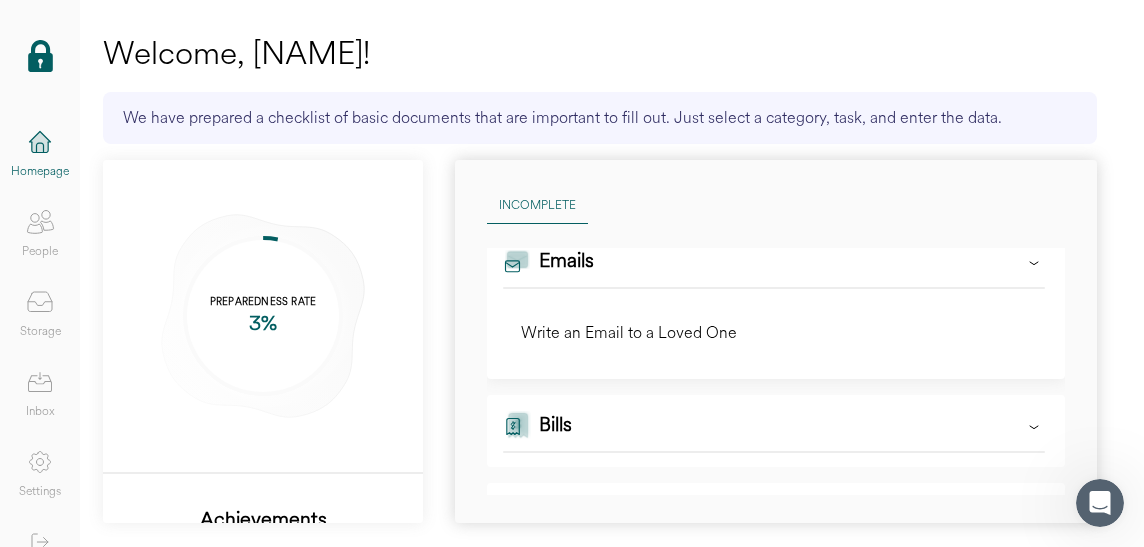 click 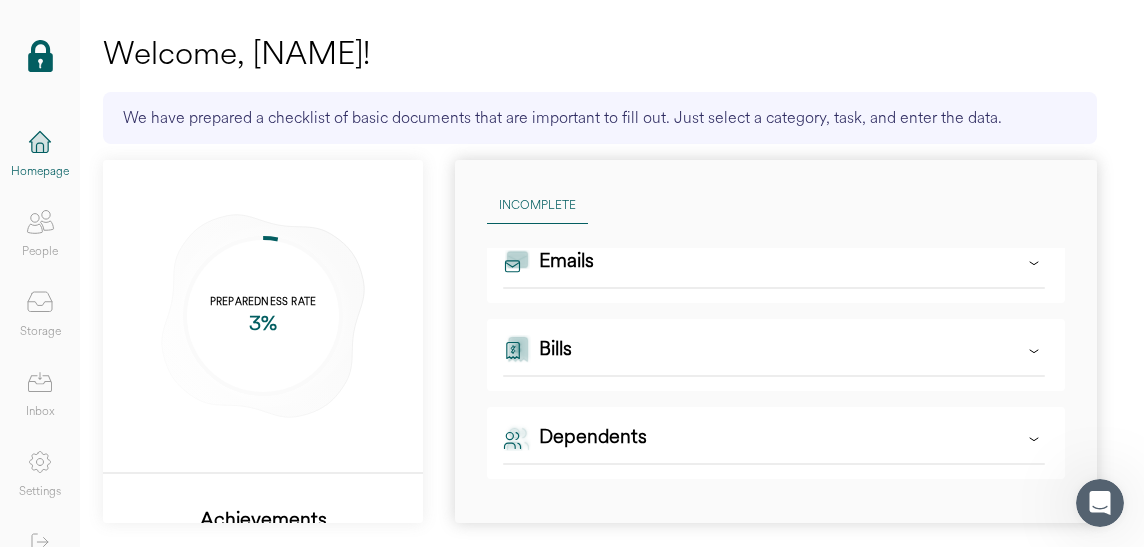 click on "Bills" at bounding box center [776, 355] 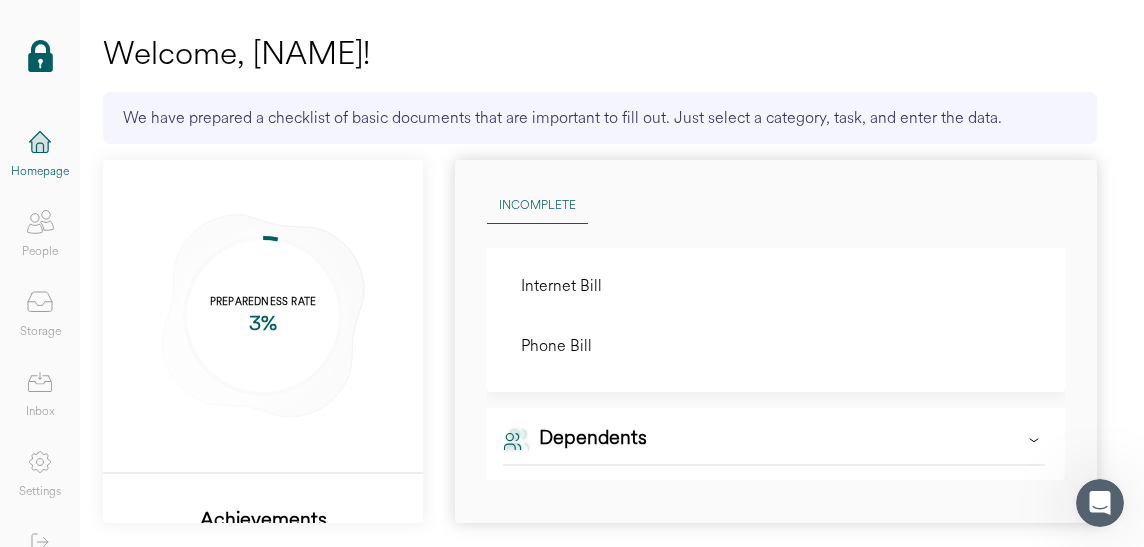 scroll, scrollTop: 1029, scrollLeft: 0, axis: vertical 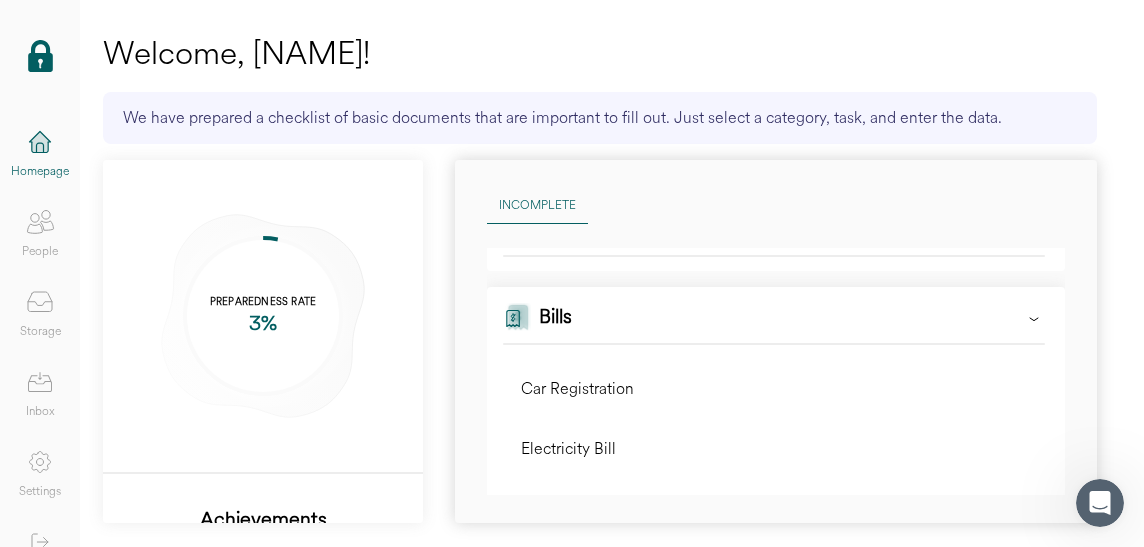 click 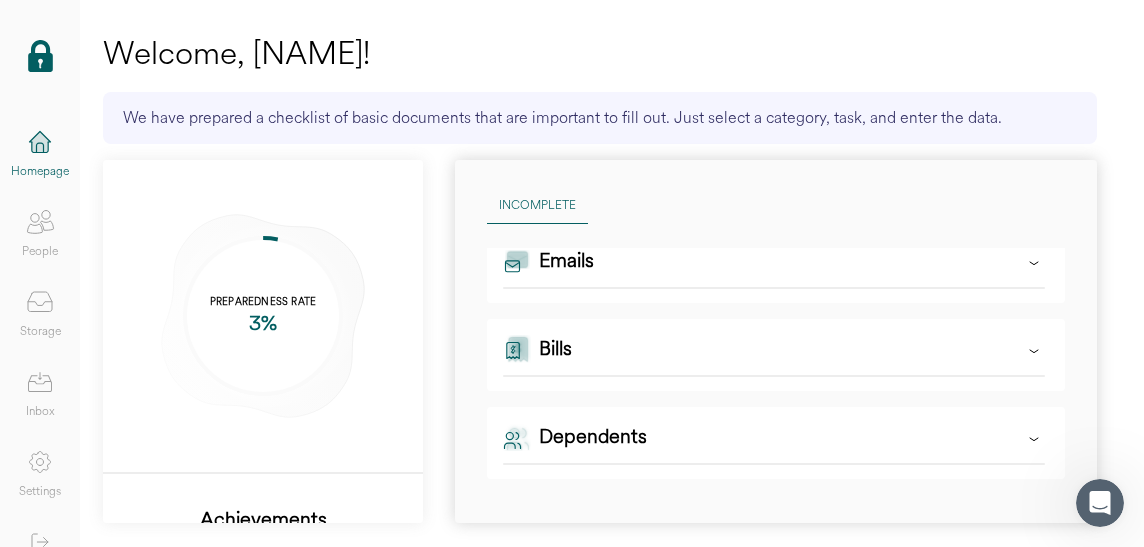 click 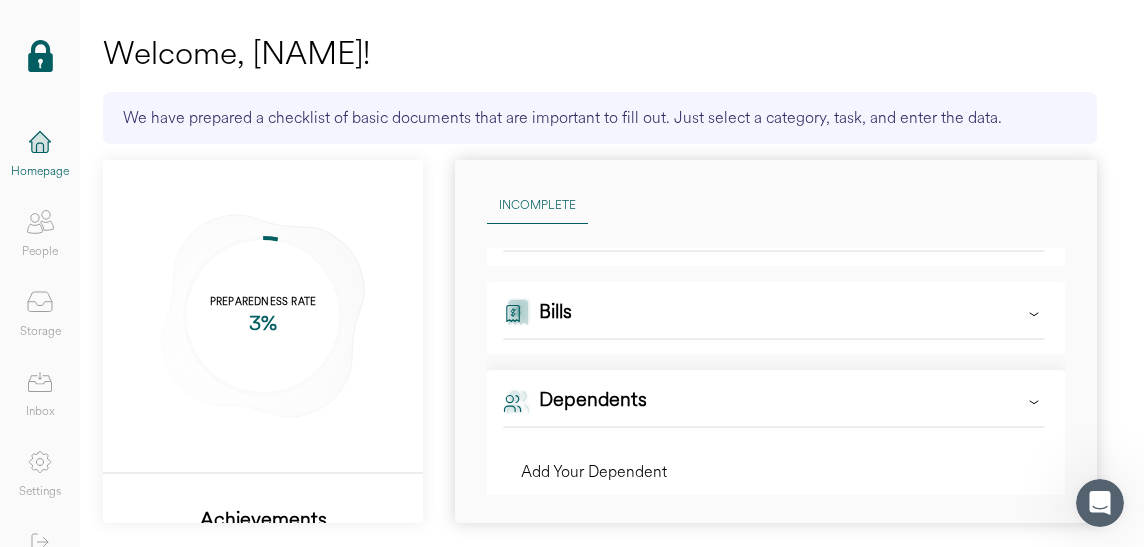 scroll, scrollTop: 713, scrollLeft: 0, axis: vertical 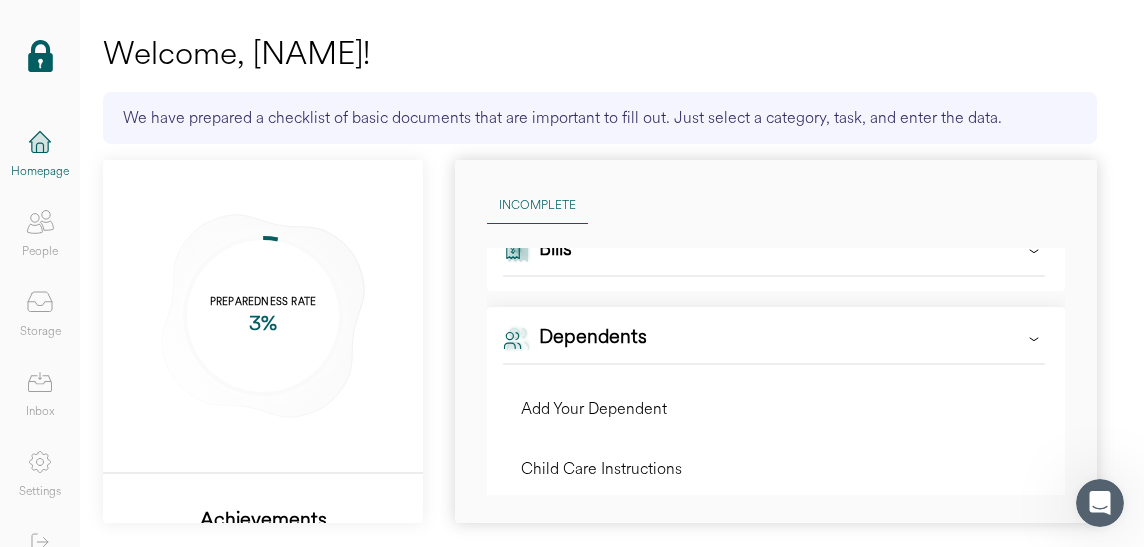 click 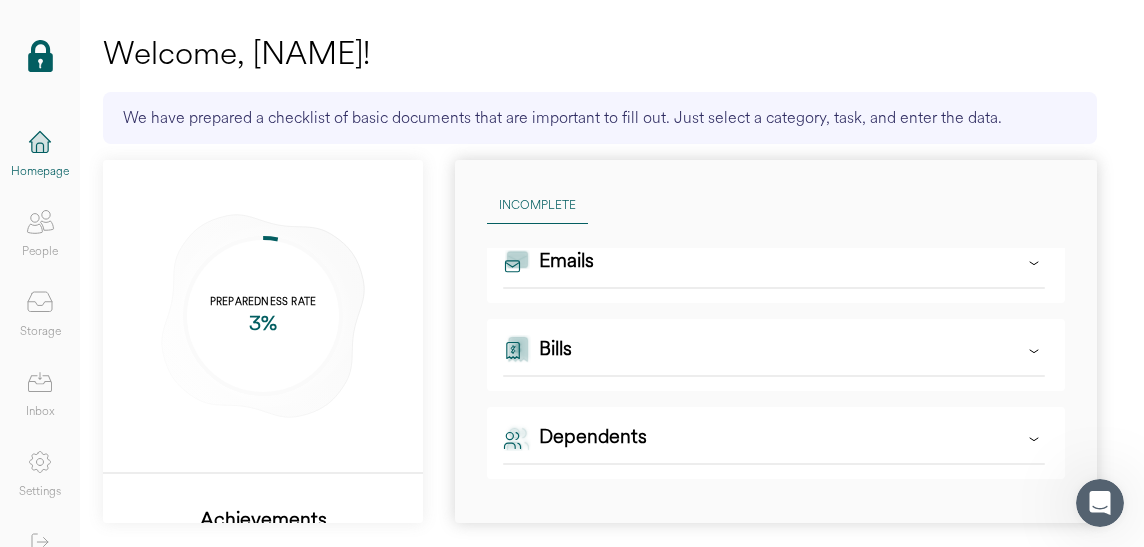 scroll, scrollTop: 713, scrollLeft: 0, axis: vertical 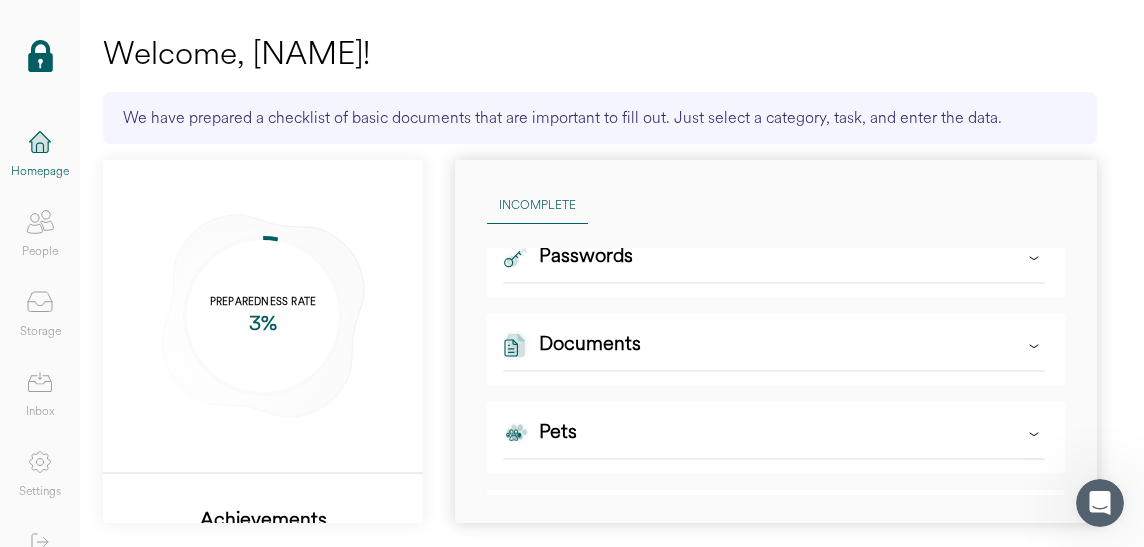 click on "Documents" at bounding box center [774, 350] 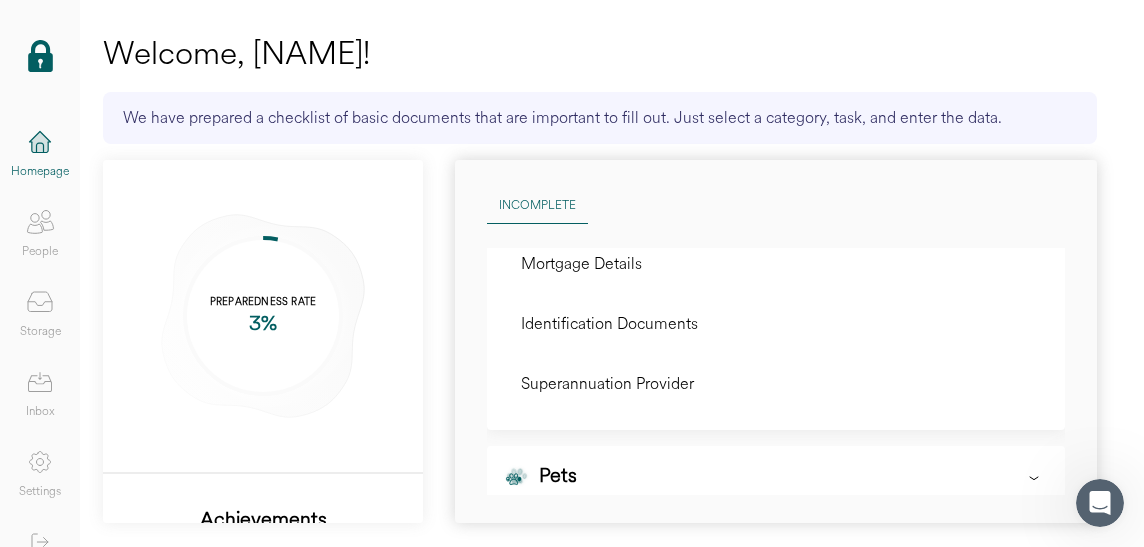 scroll, scrollTop: 1194, scrollLeft: 0, axis: vertical 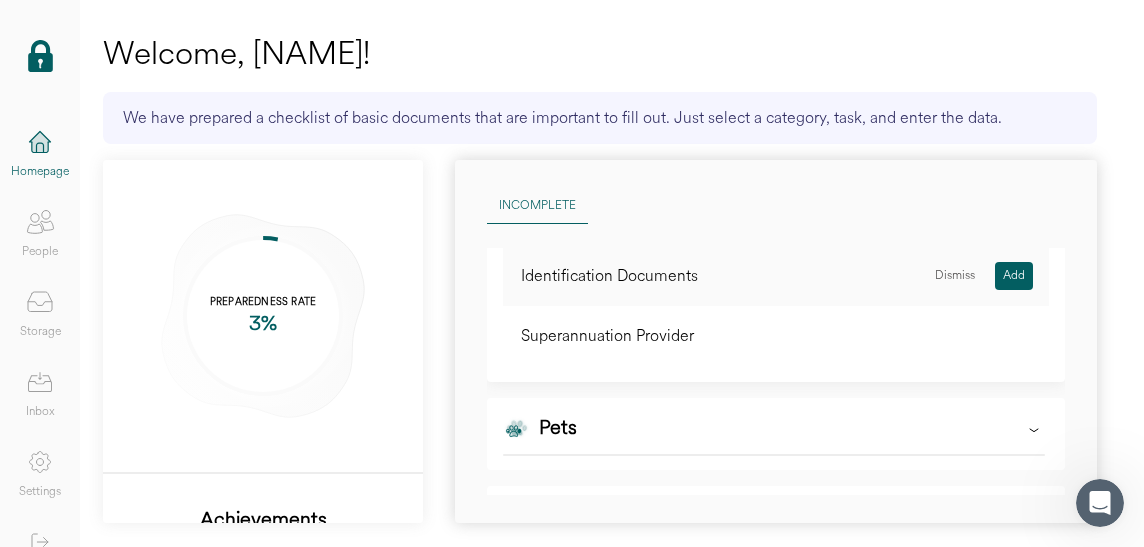 click on "Add" at bounding box center [1014, 276] 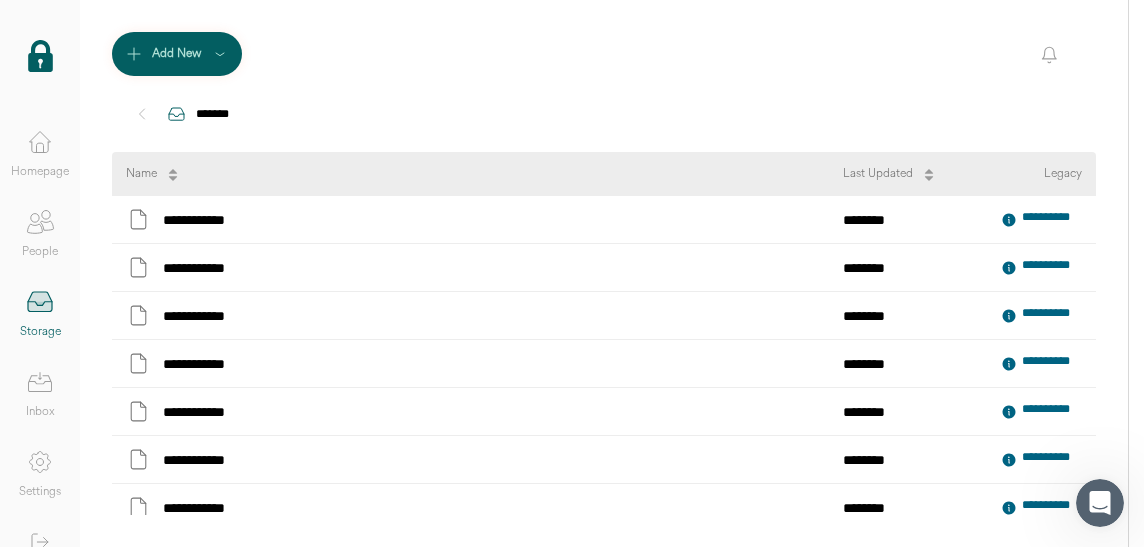 drag, startPoint x: 1130, startPoint y: 58, endPoint x: 1138, endPoint y: 105, distance: 47.67599 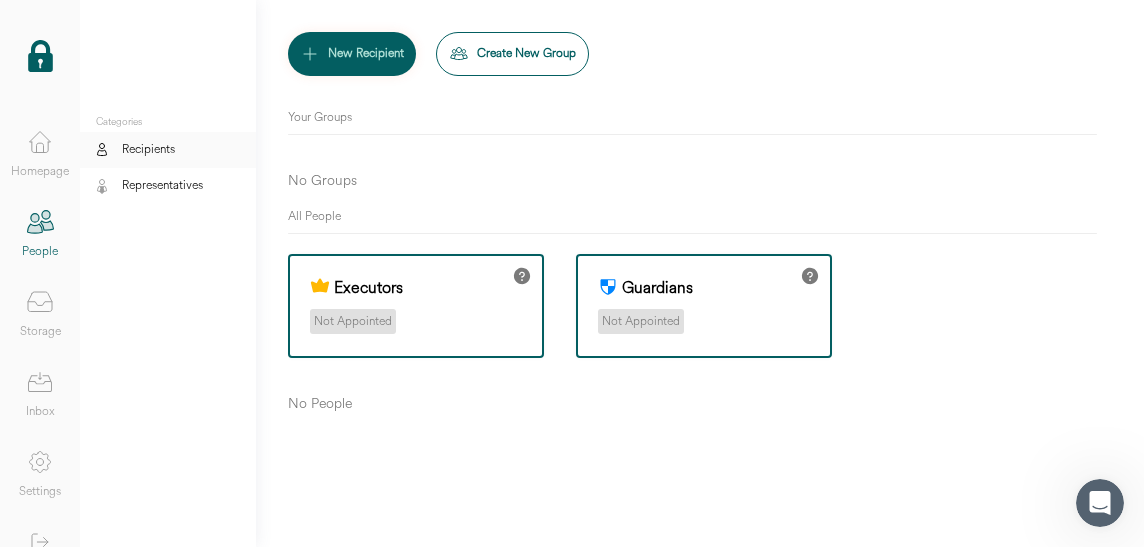 click 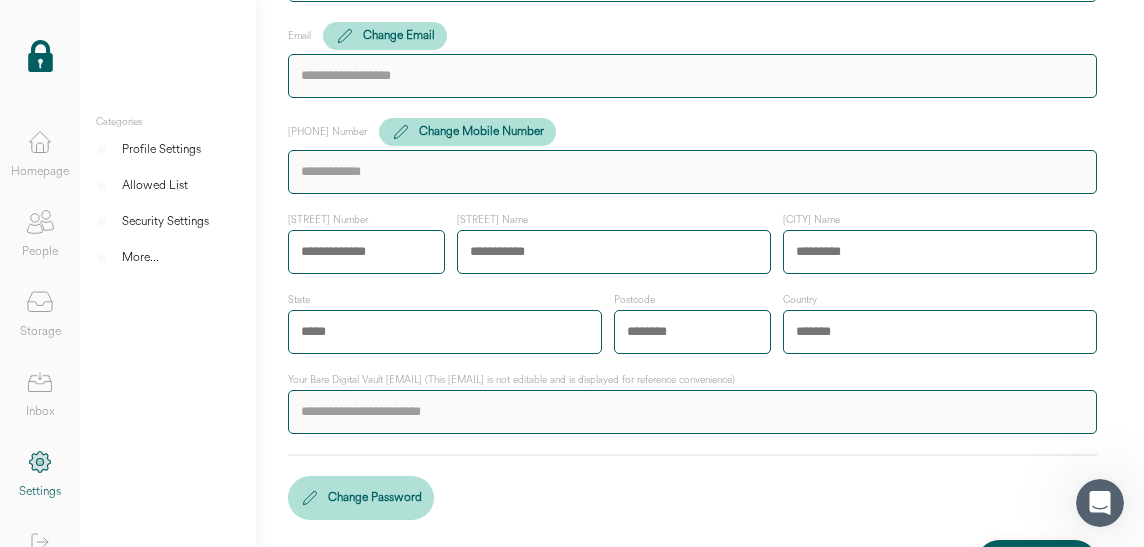 scroll, scrollTop: 247, scrollLeft: 0, axis: vertical 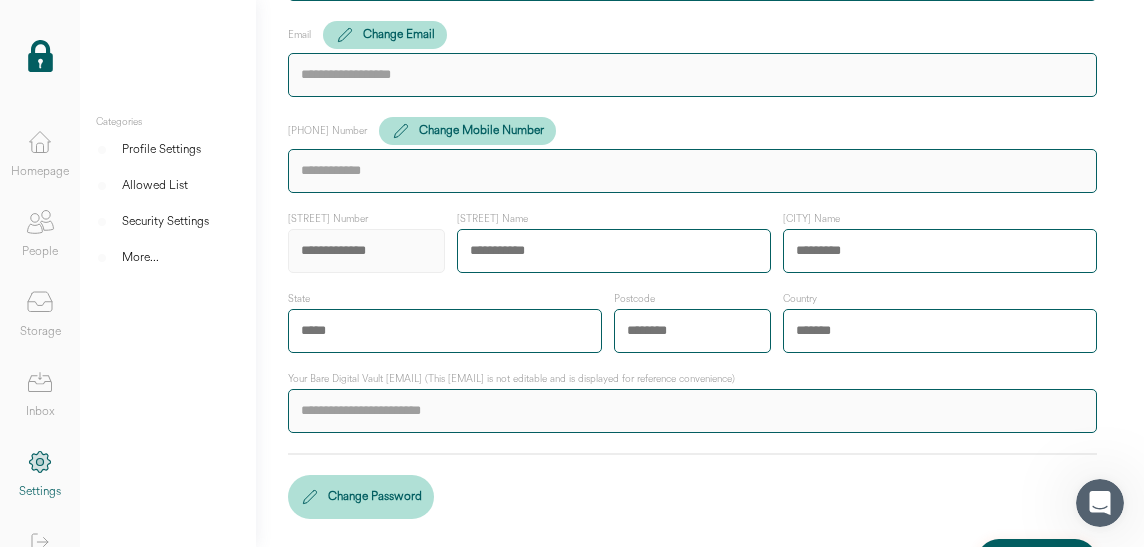 click at bounding box center [366, 251] 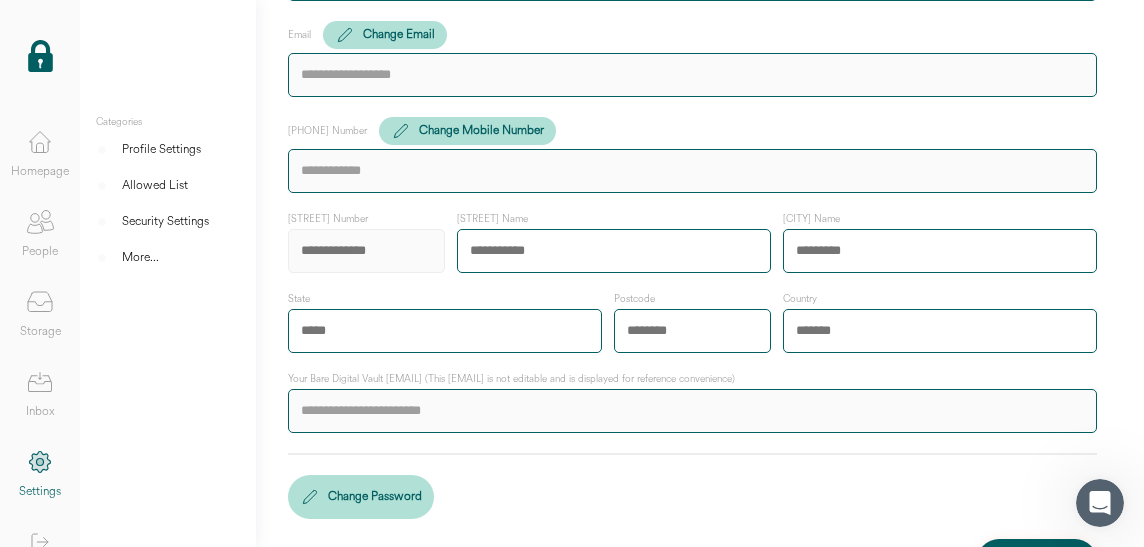 type on "***" 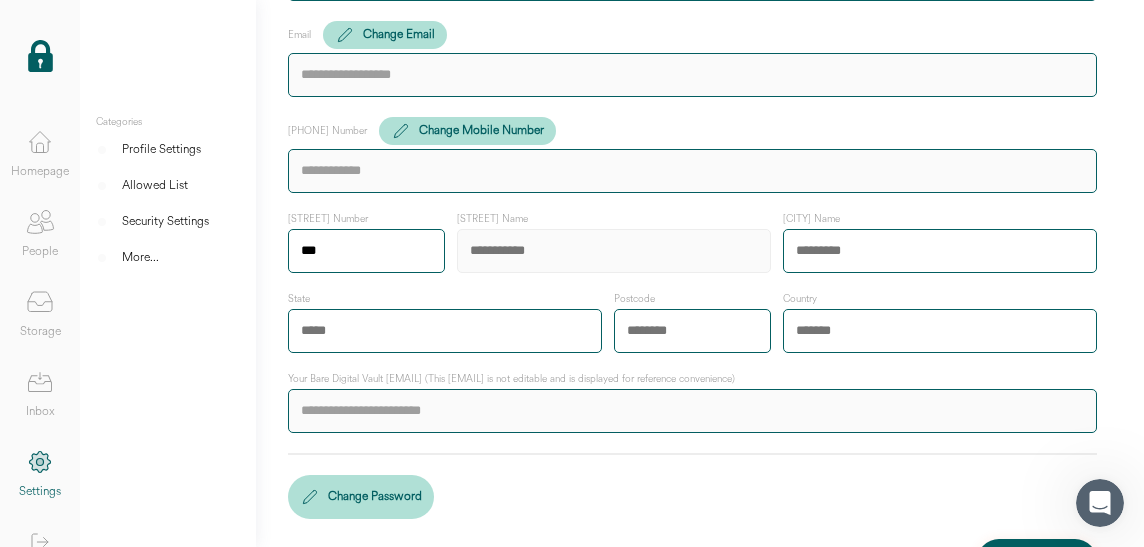 type on "**********" 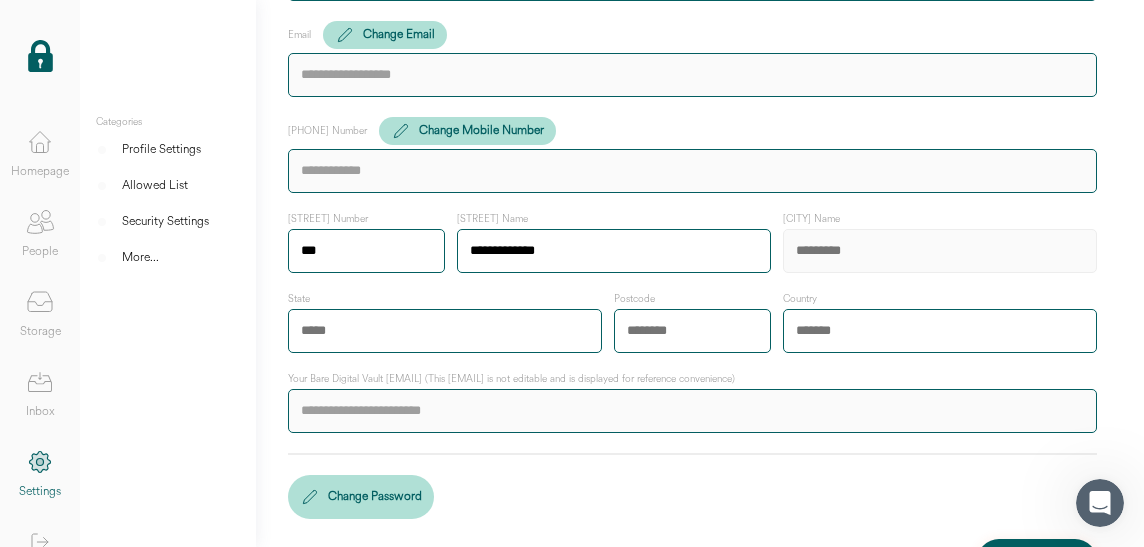 type on "**********" 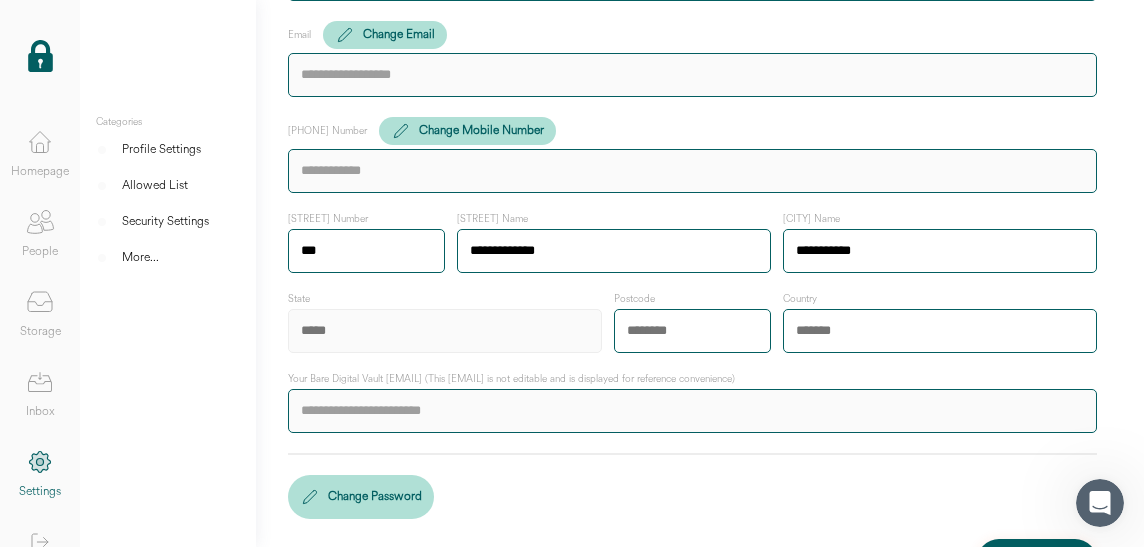 type on "***" 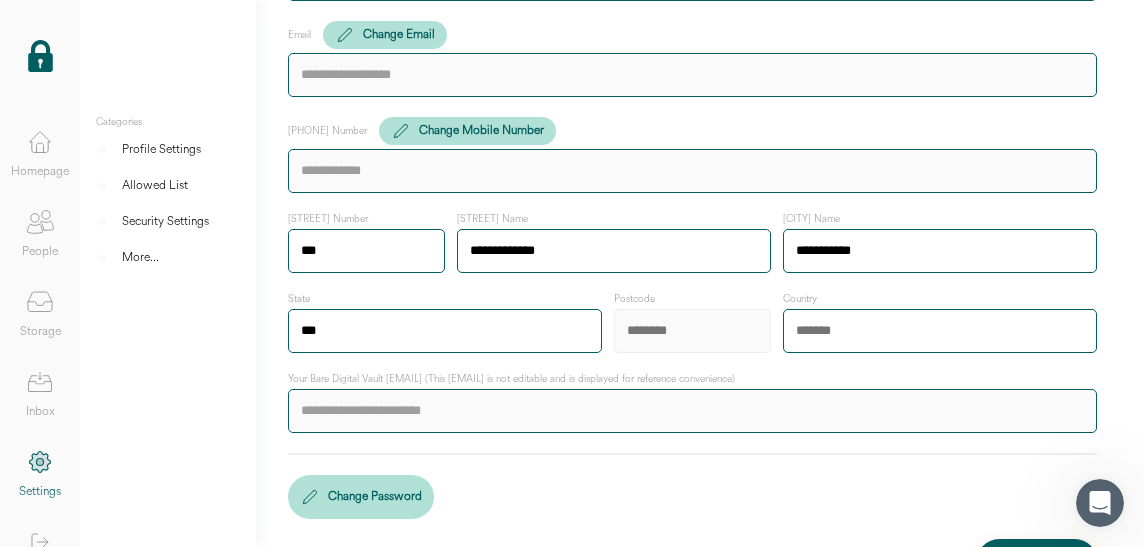 type on "****" 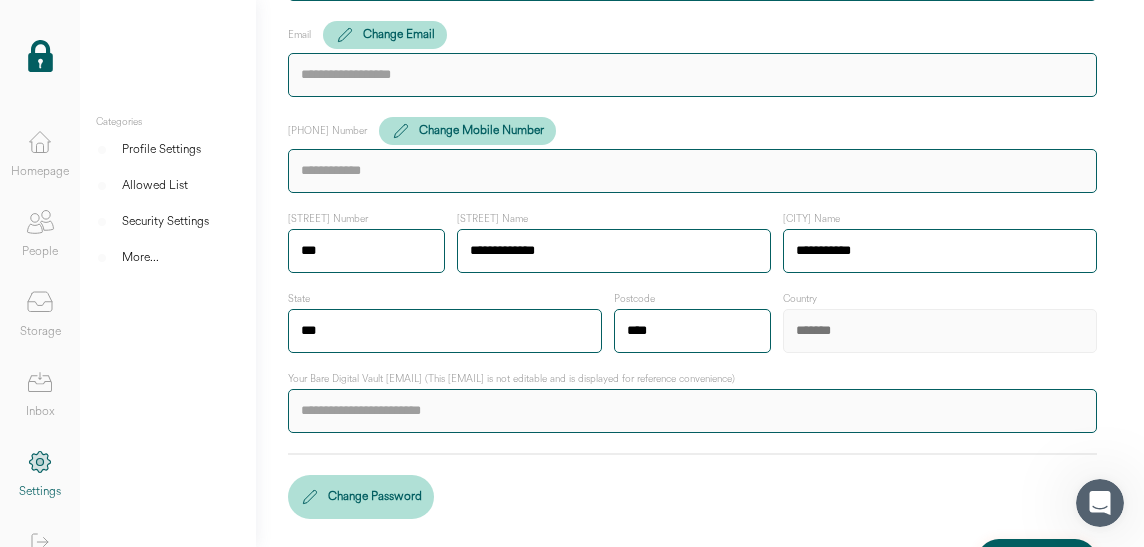type on "*********" 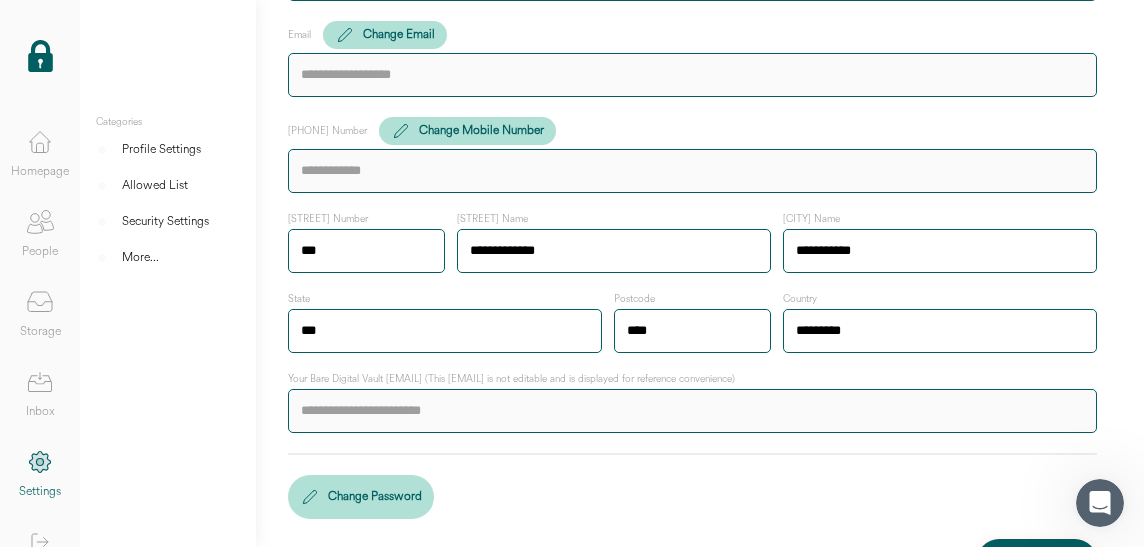 click on "Change Password" at bounding box center [692, 497] 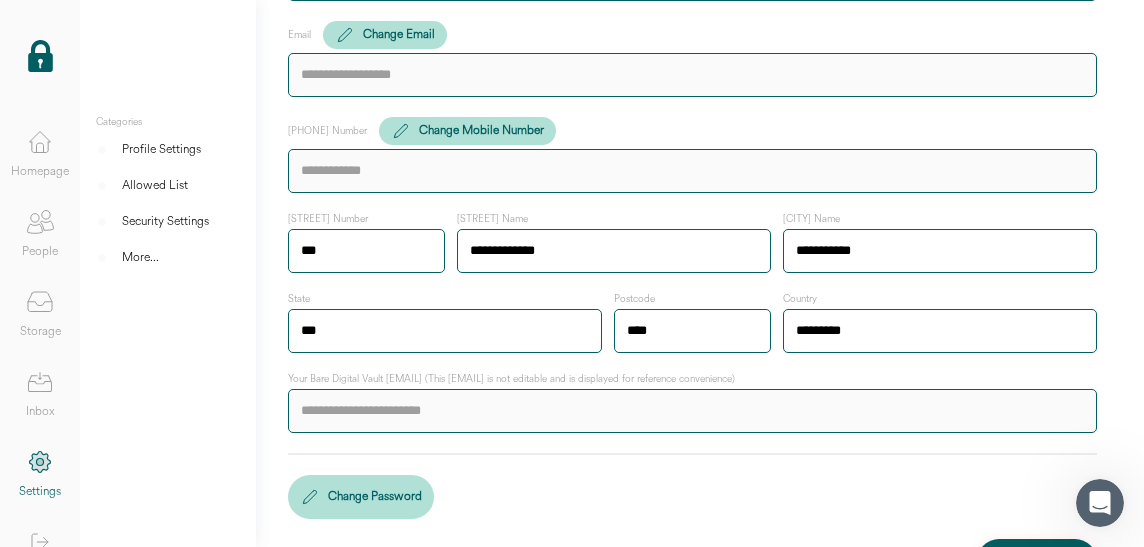 click on "Allowed List" at bounding box center (155, 186) 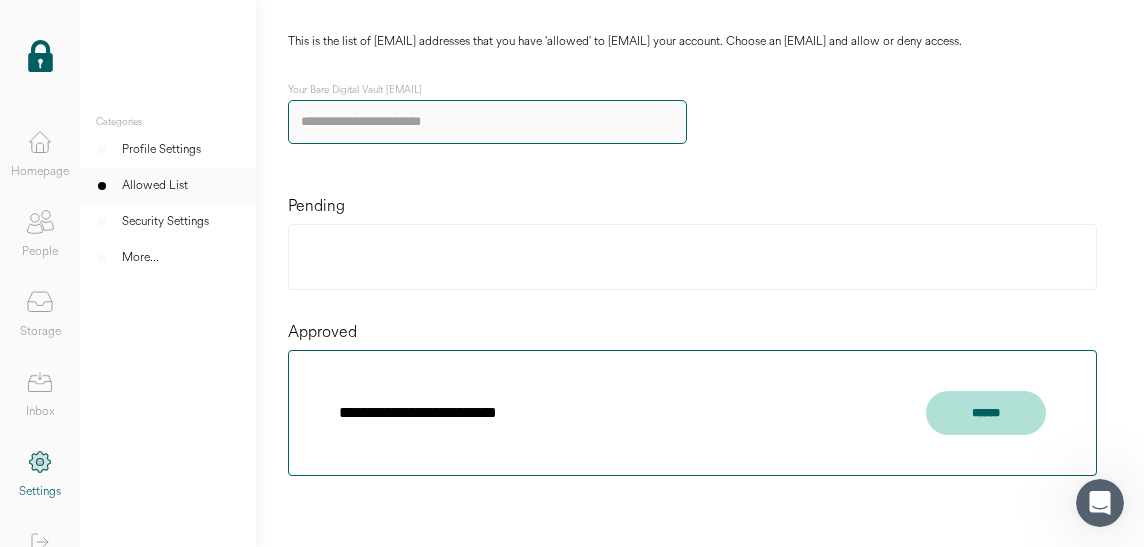 click on "Profile Settings" at bounding box center [161, 150] 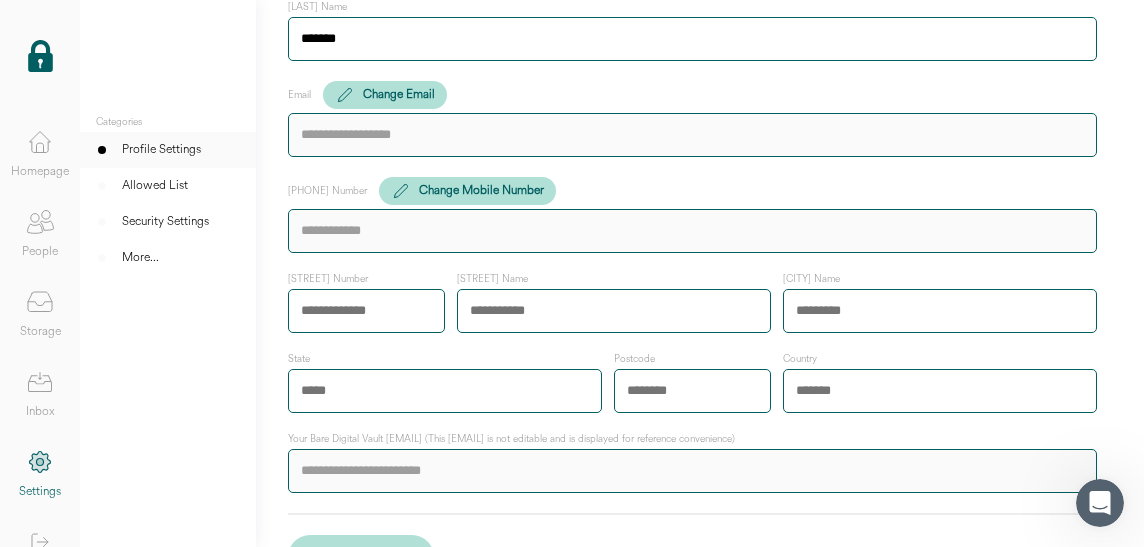 scroll, scrollTop: 283, scrollLeft: 0, axis: vertical 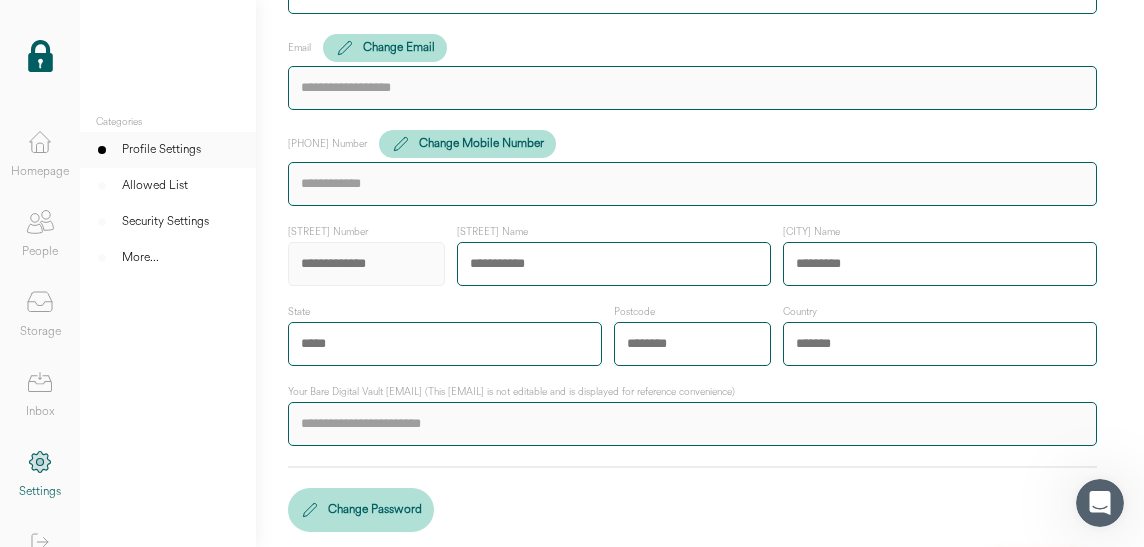 click at bounding box center (366, 264) 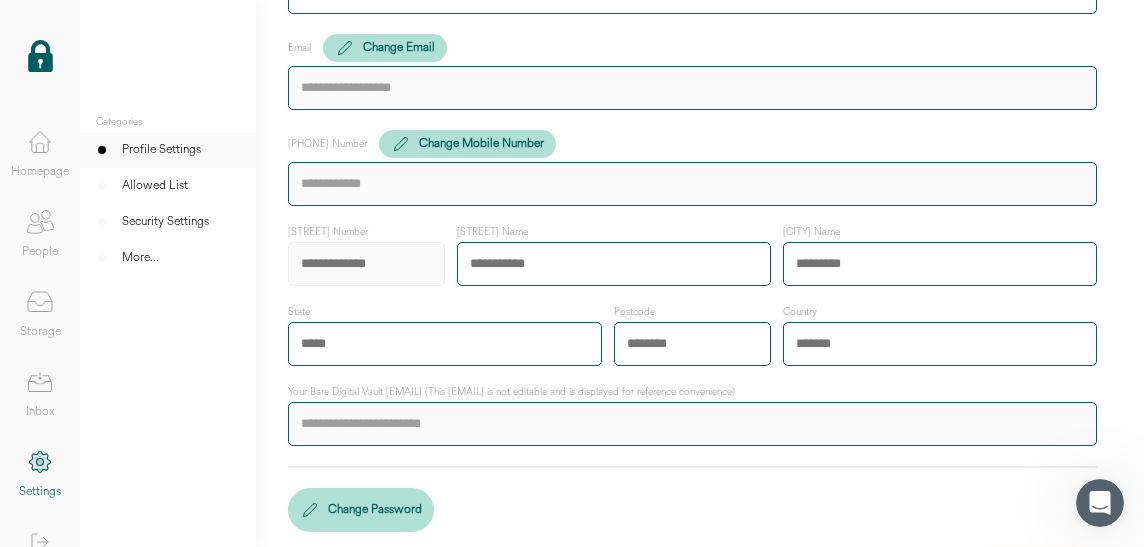 type on "***" 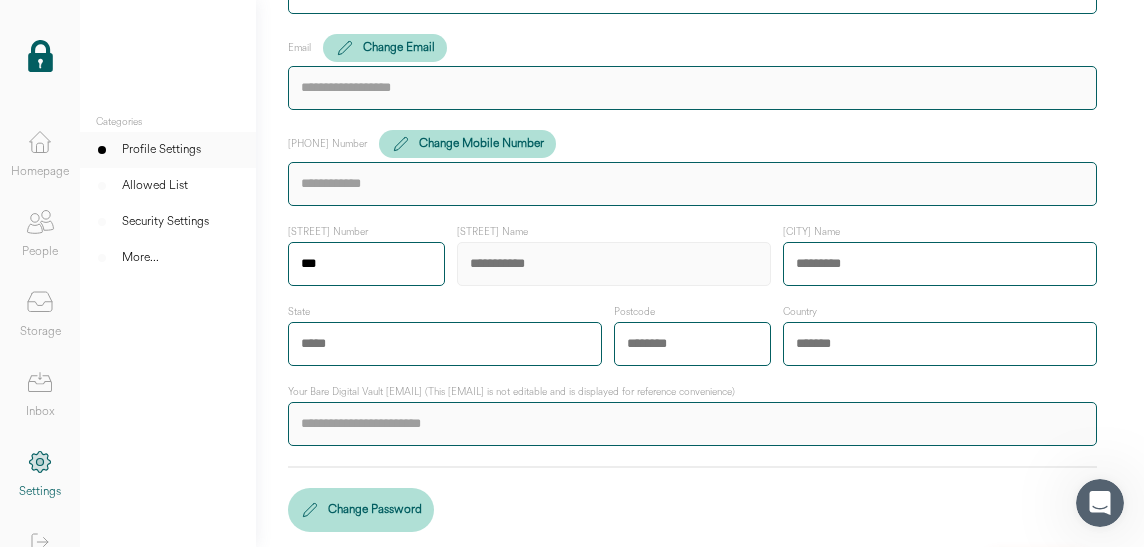 type on "**********" 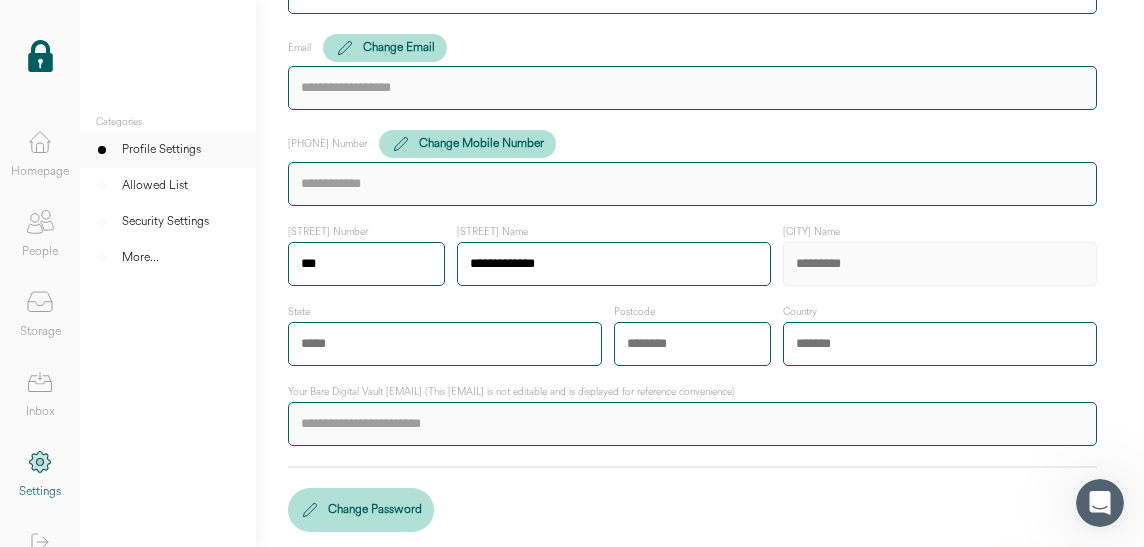 type on "**********" 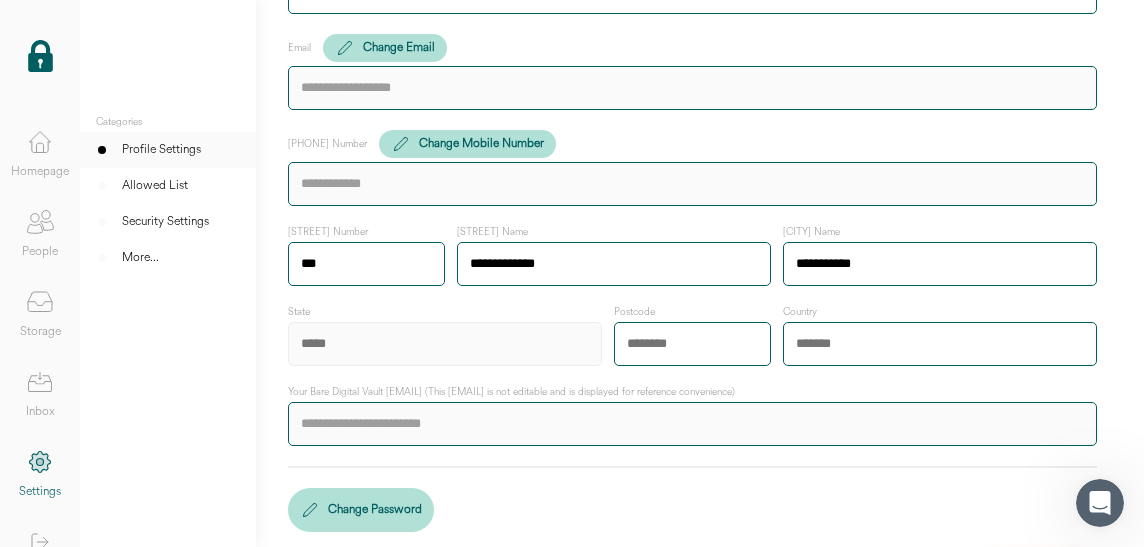 type on "***" 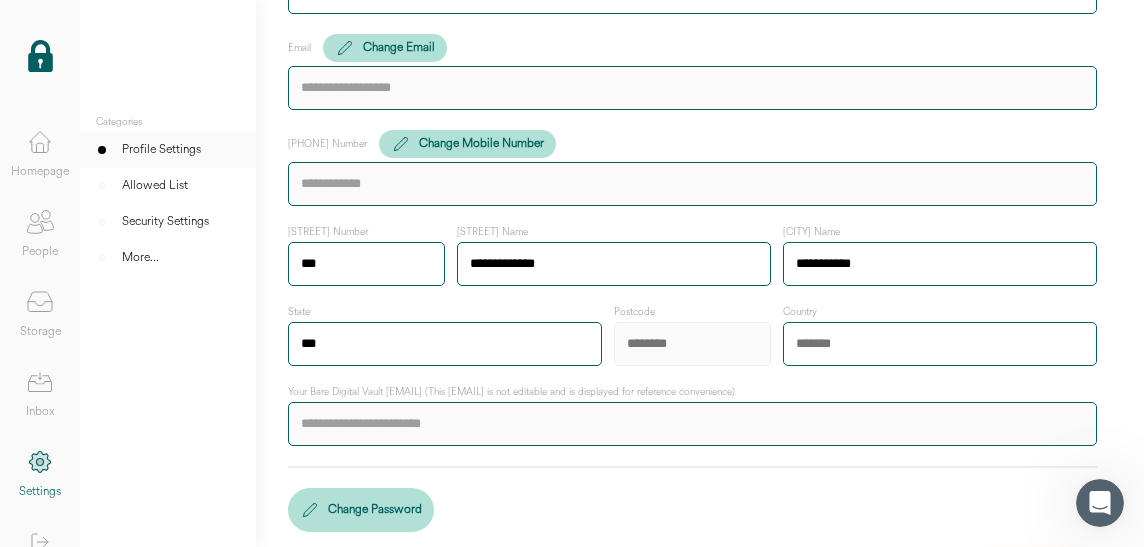 type on "****" 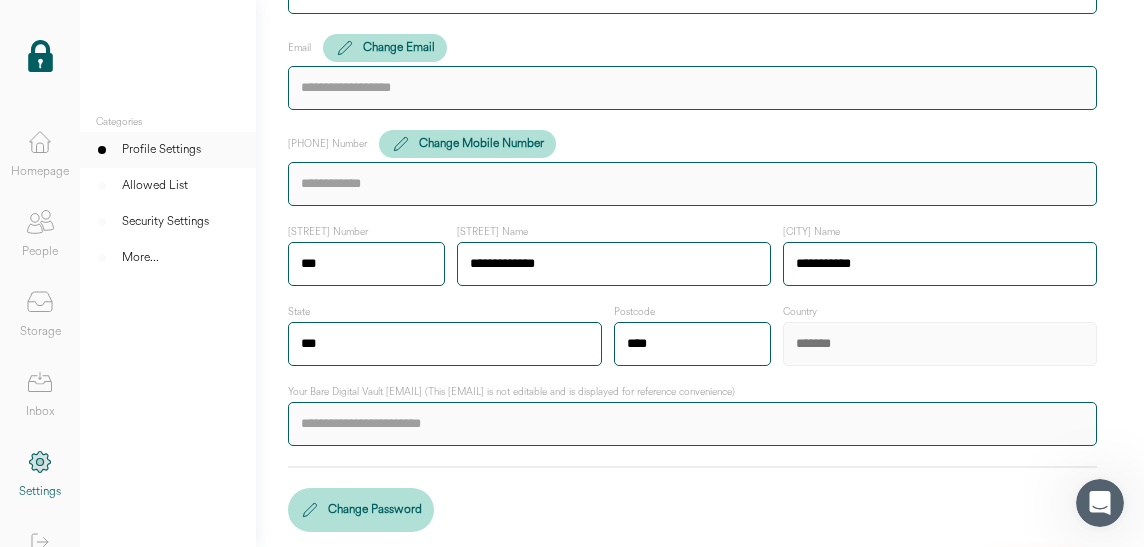 type on "*********" 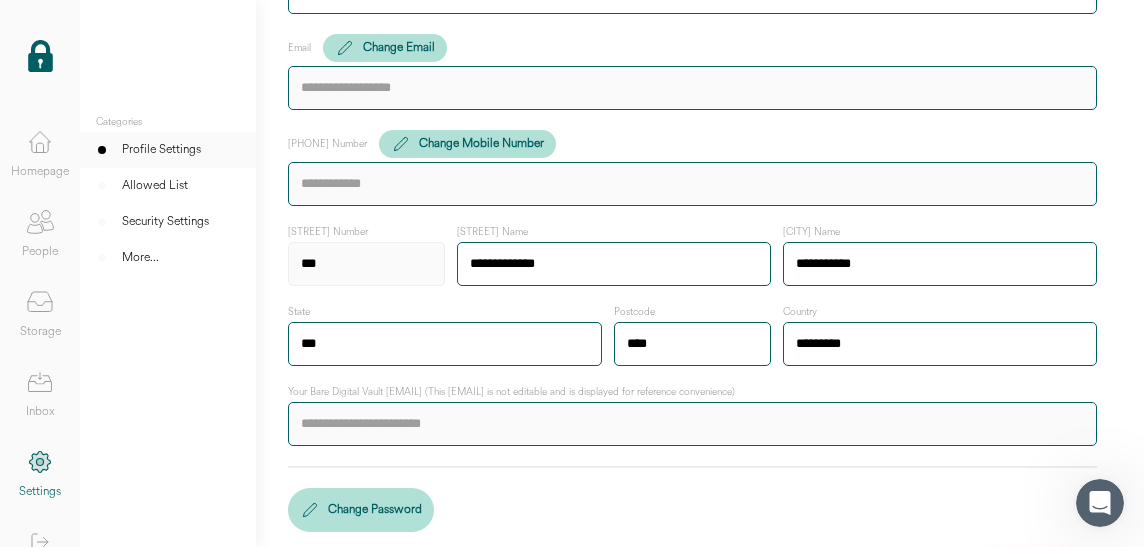scroll, scrollTop: 283, scrollLeft: 0, axis: vertical 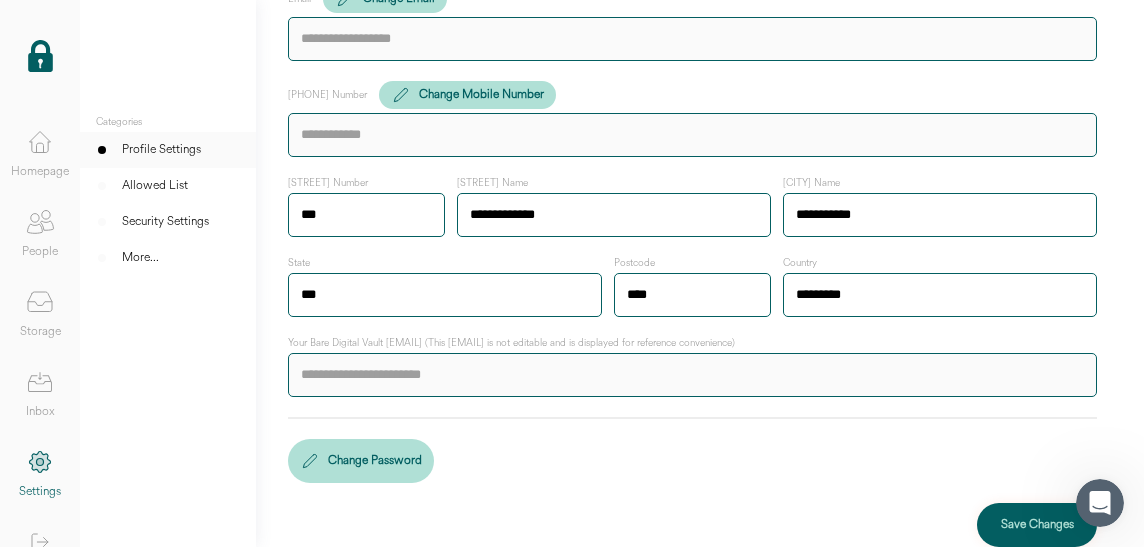 click on "Save Changes" at bounding box center (1037, 525) 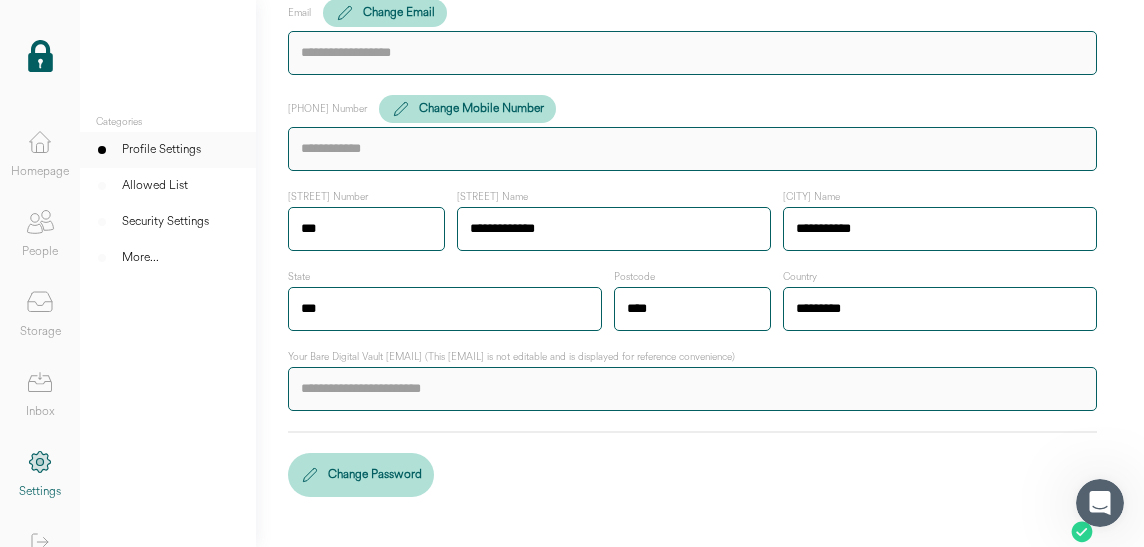 scroll, scrollTop: 283, scrollLeft: 0, axis: vertical 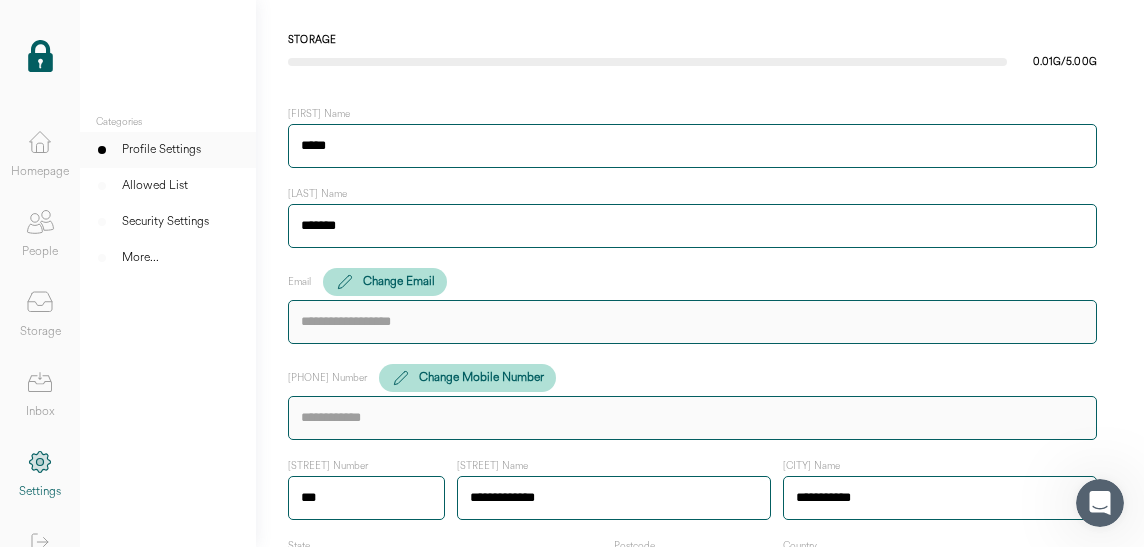 click 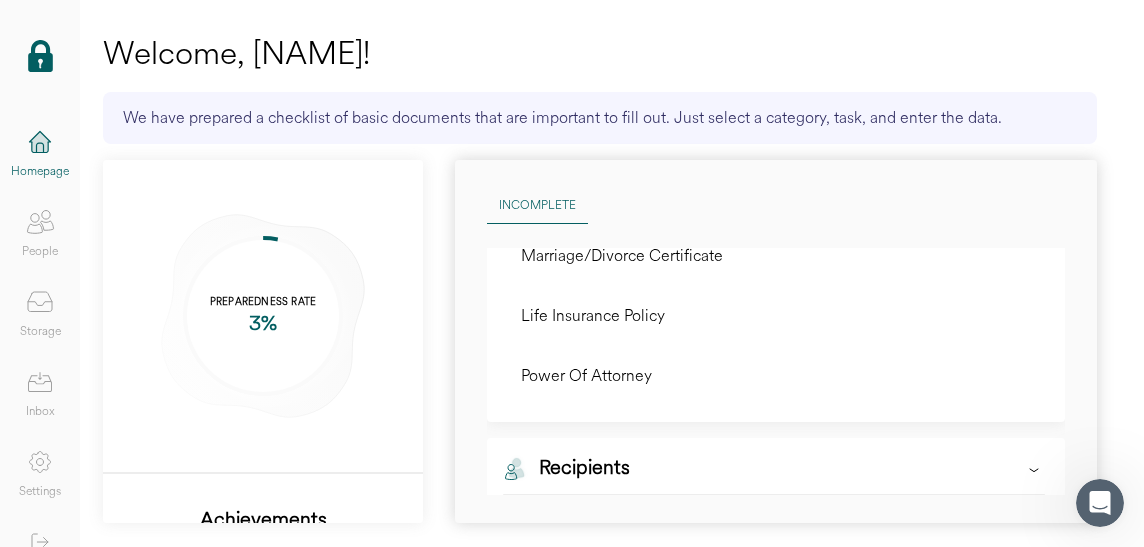 scroll, scrollTop: 159, scrollLeft: 0, axis: vertical 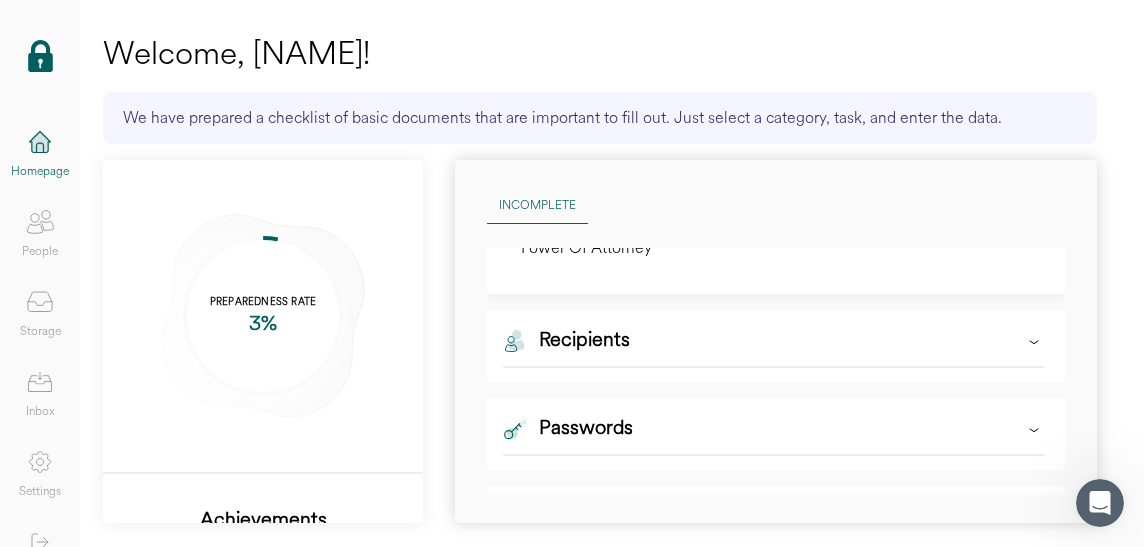 click 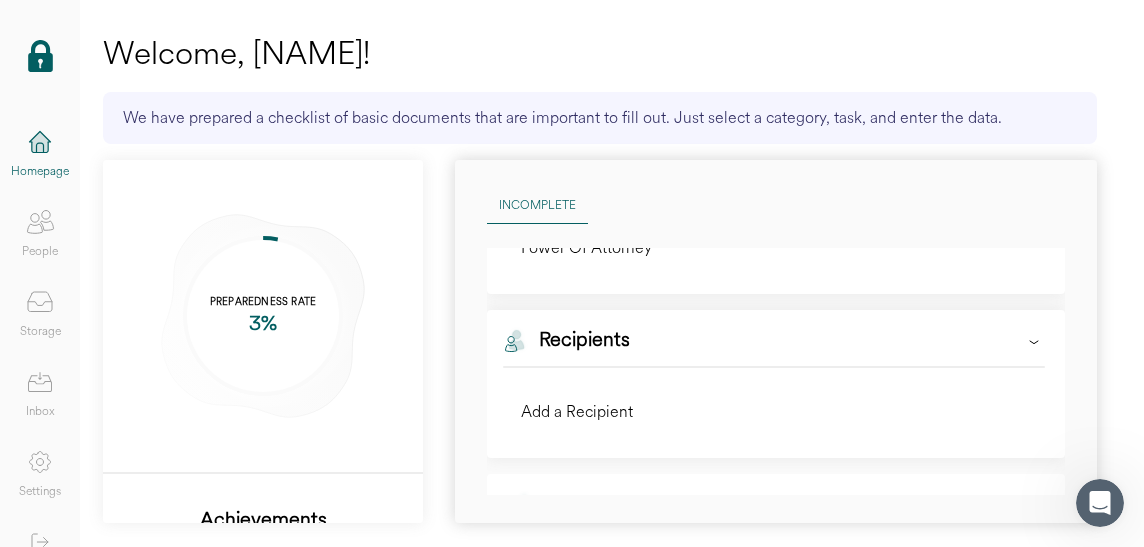 click 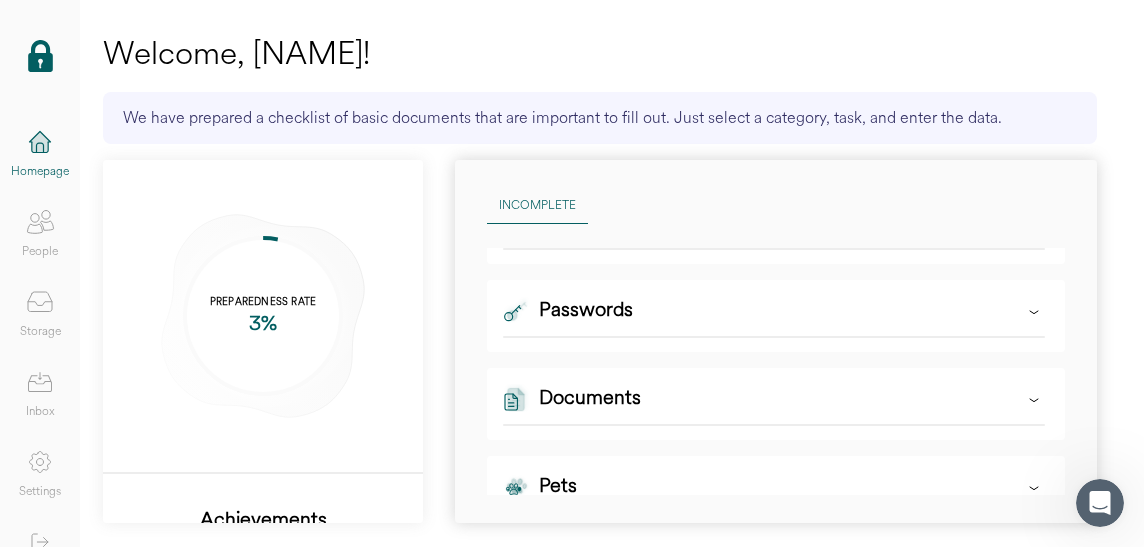 scroll, scrollTop: 391, scrollLeft: 0, axis: vertical 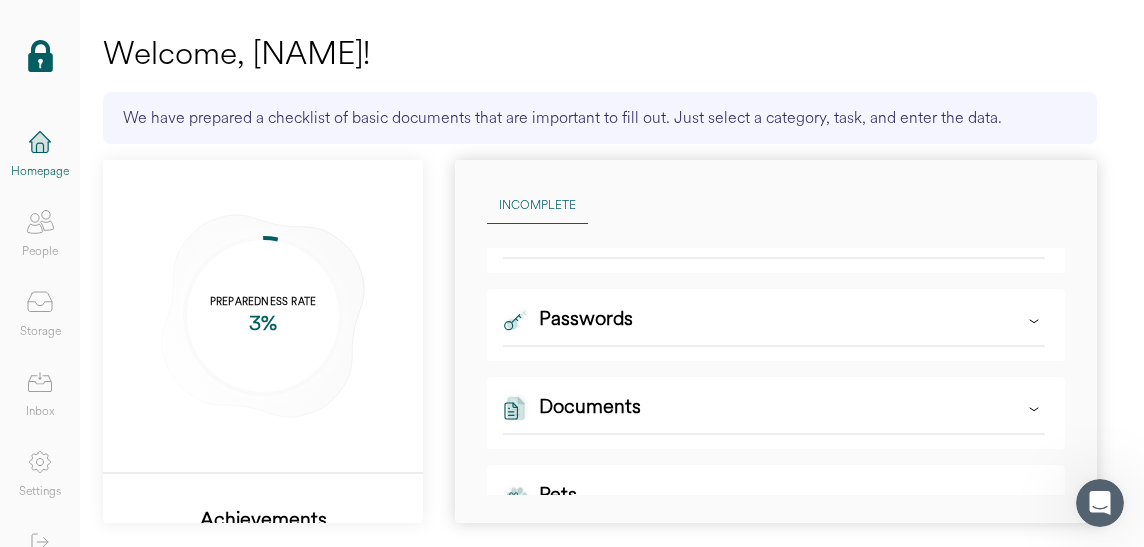 click 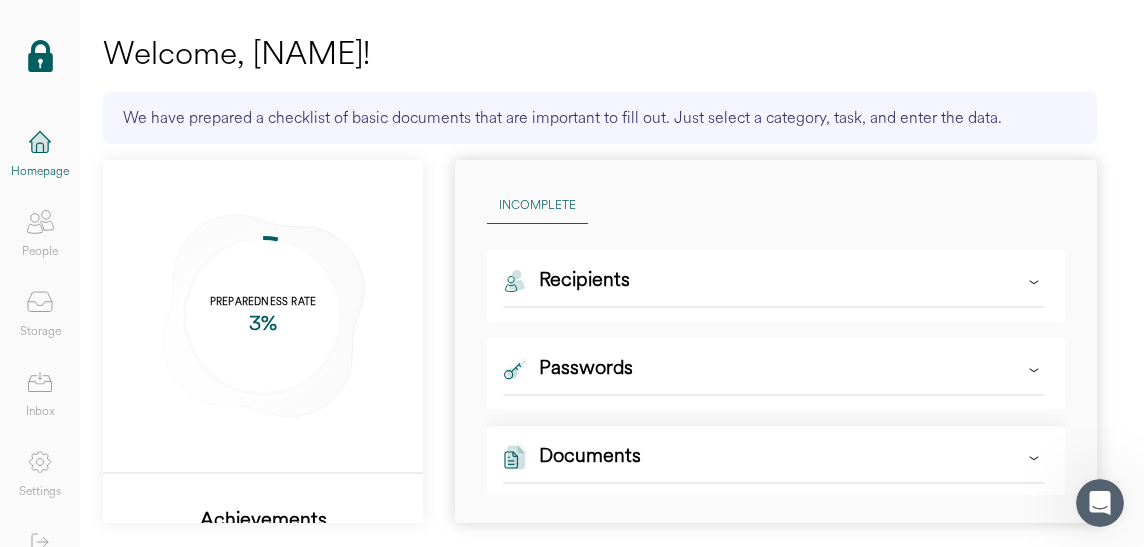 scroll, scrollTop: 0, scrollLeft: 0, axis: both 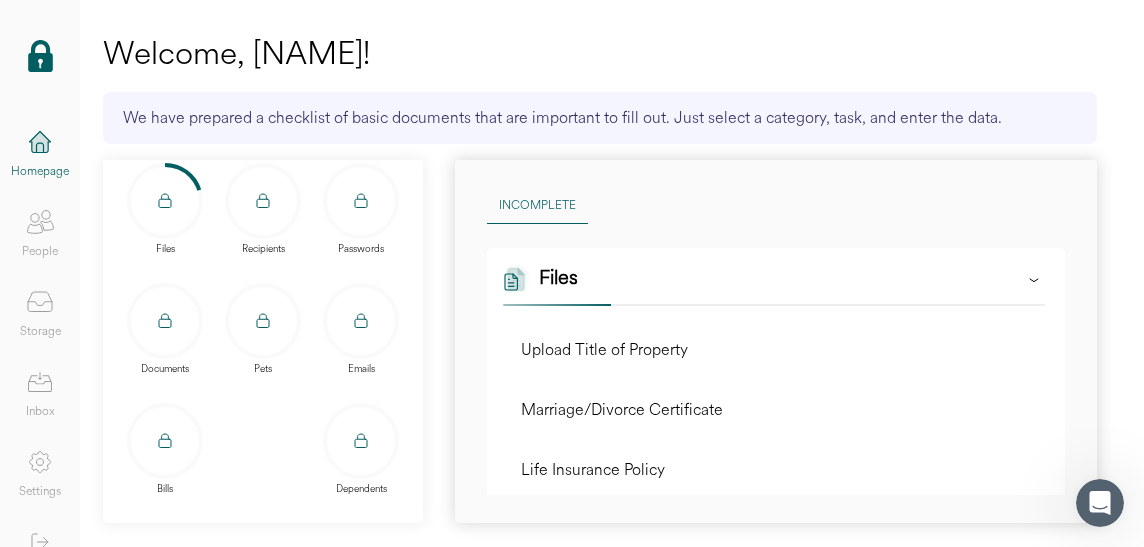click at bounding box center (165, 321) 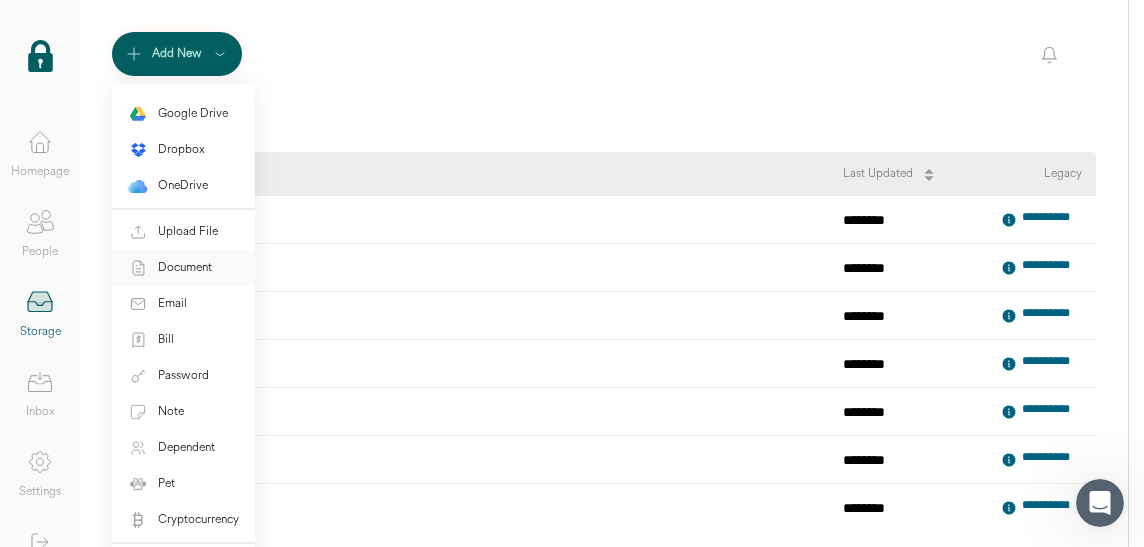 click on "Document" at bounding box center [185, 268] 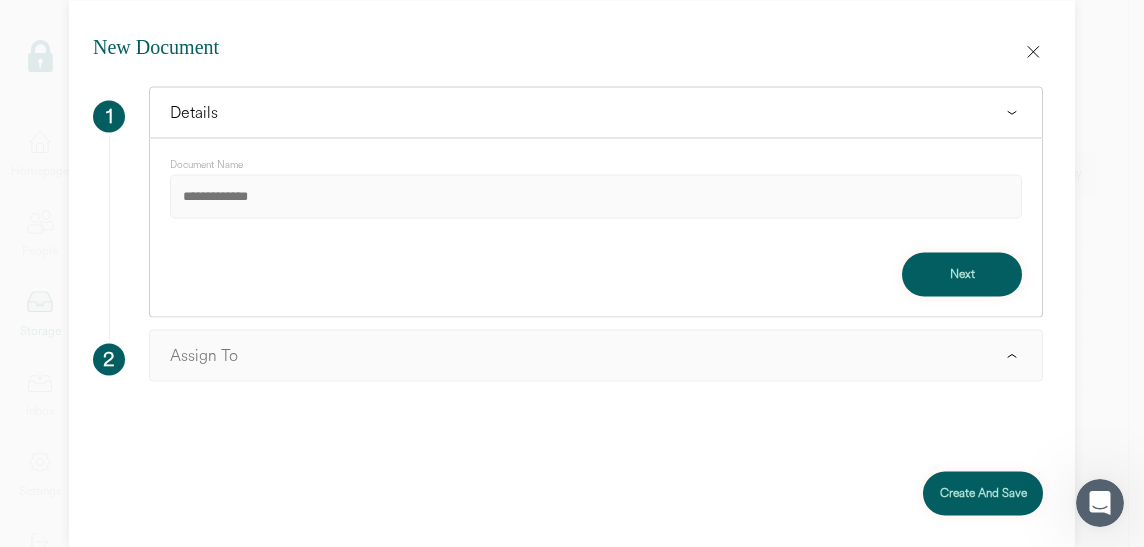 click at bounding box center (596, 196) 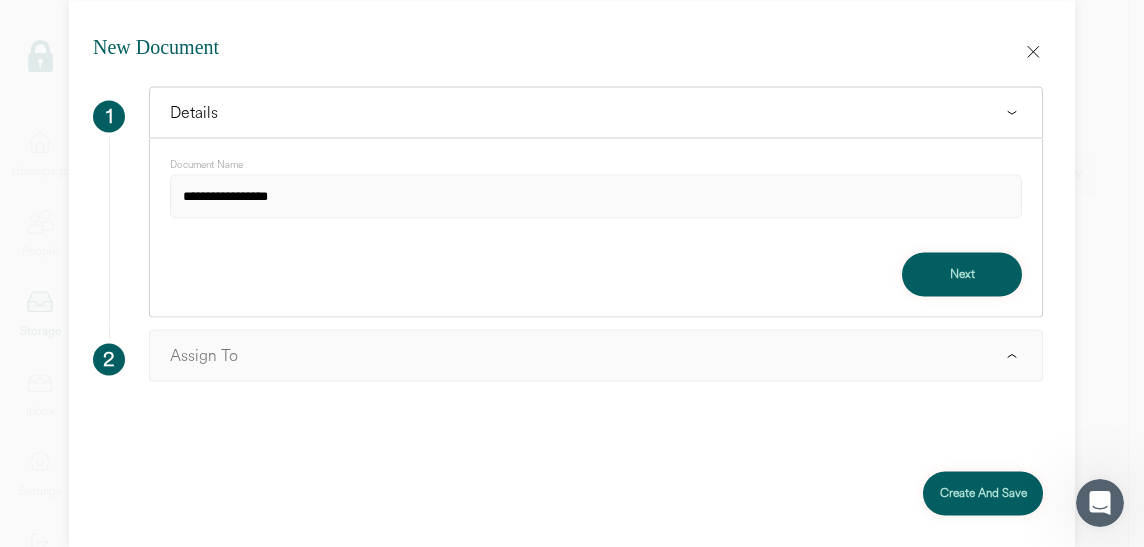 type on "**********" 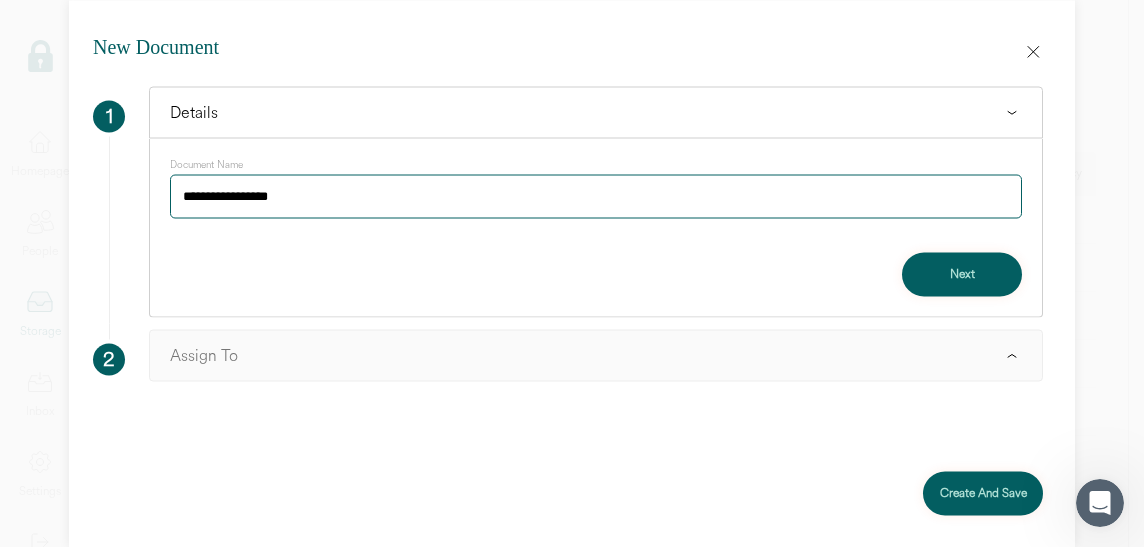 click on "Next" at bounding box center (962, 274) 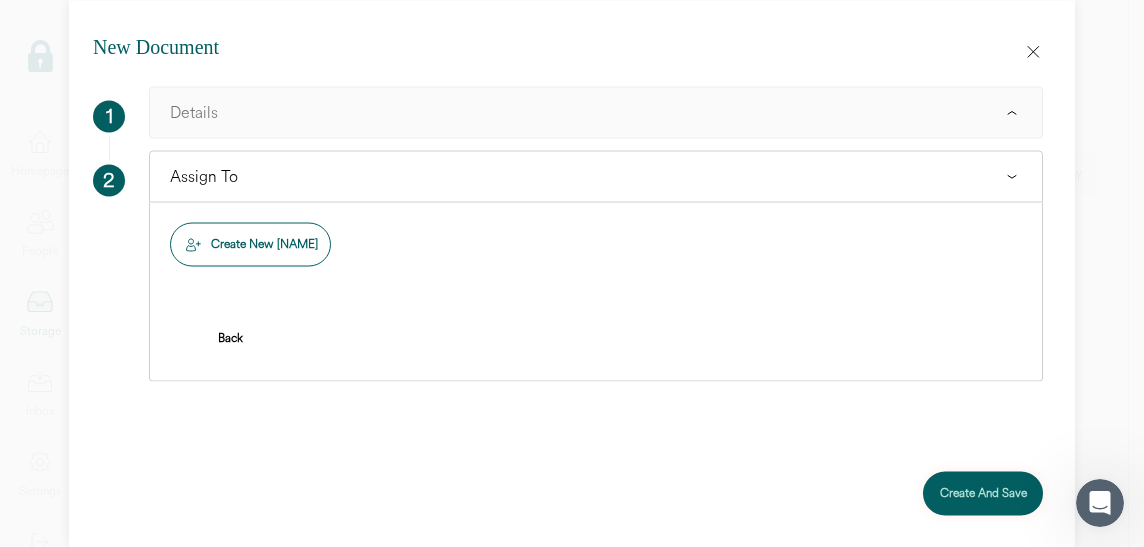 click on "Create new [NAME]" at bounding box center (264, 244) 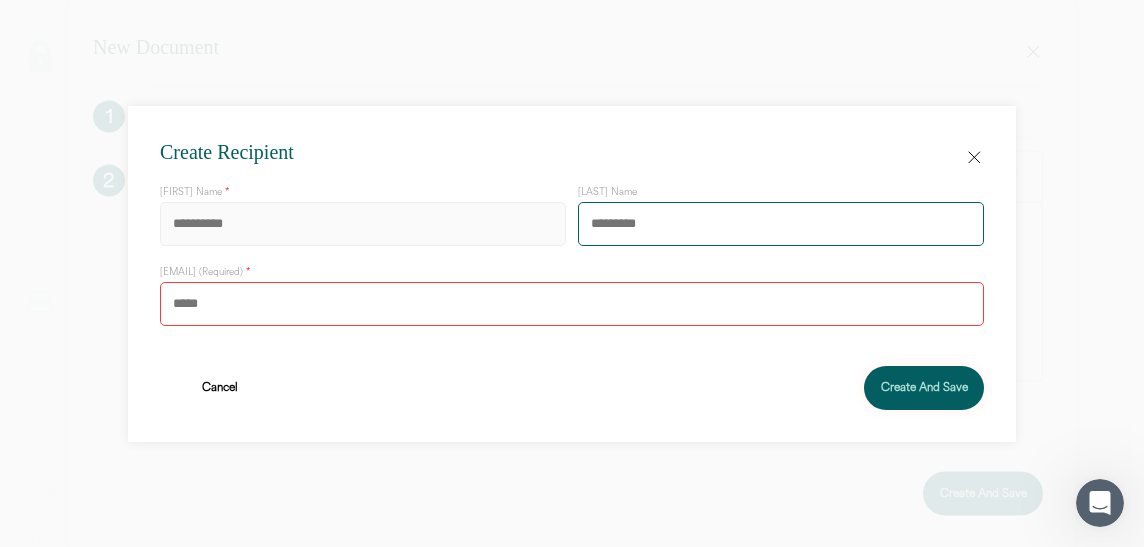 click at bounding box center (363, 224) 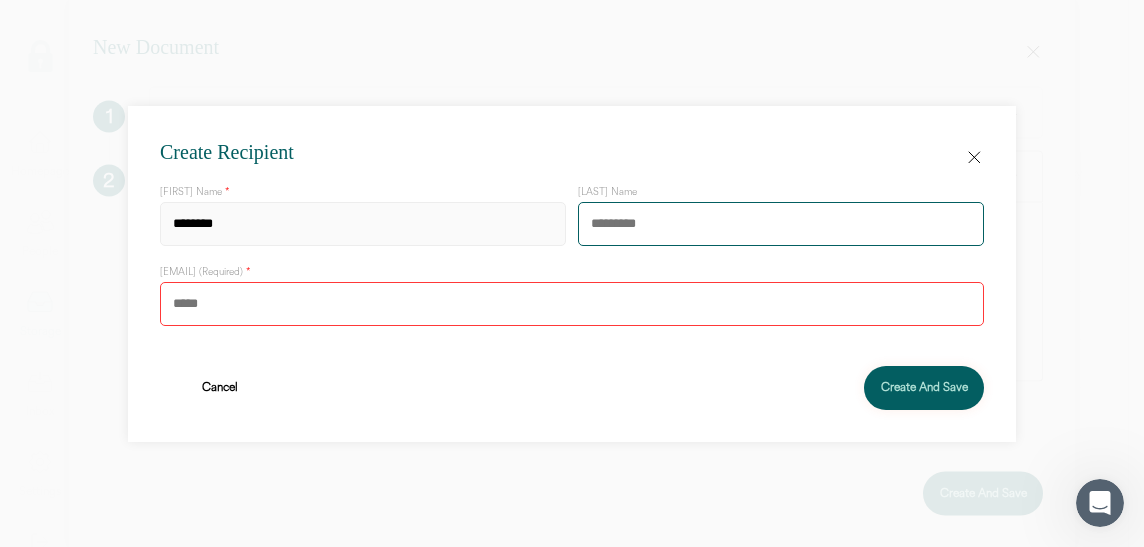 type on "********" 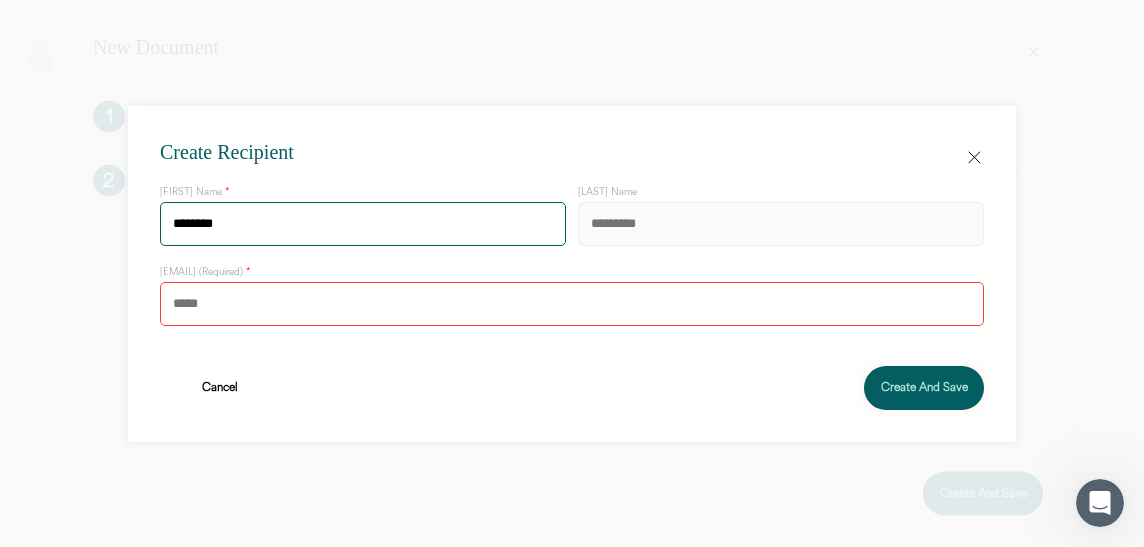 click at bounding box center [781, 224] 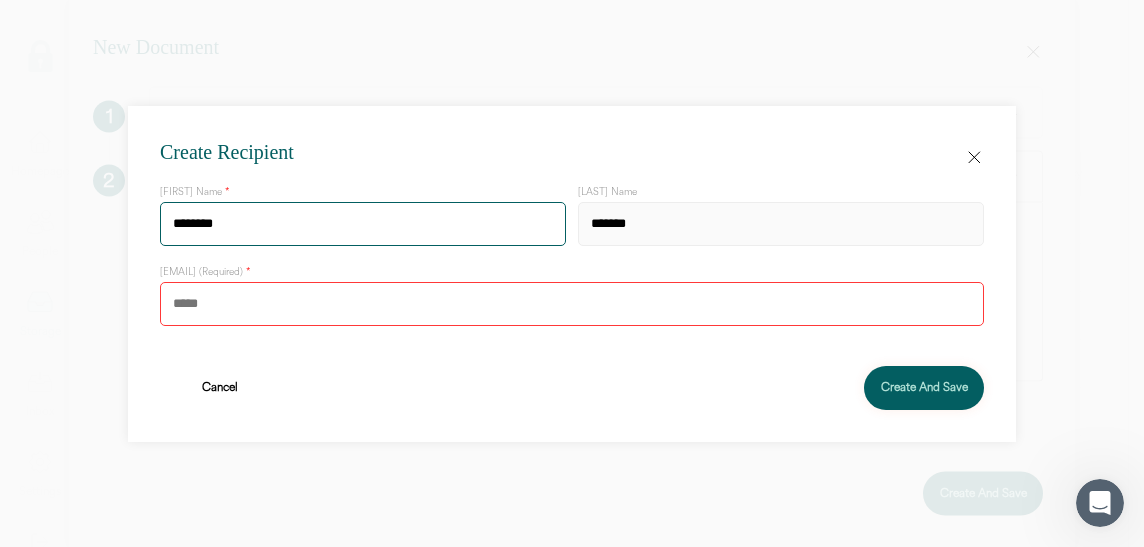 type on "*******" 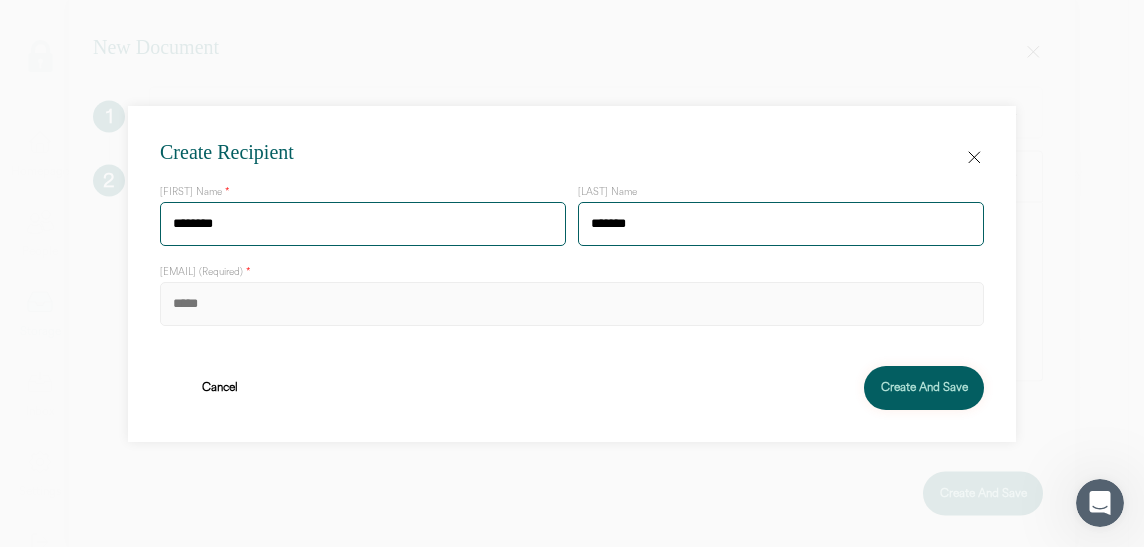 click at bounding box center (572, 304) 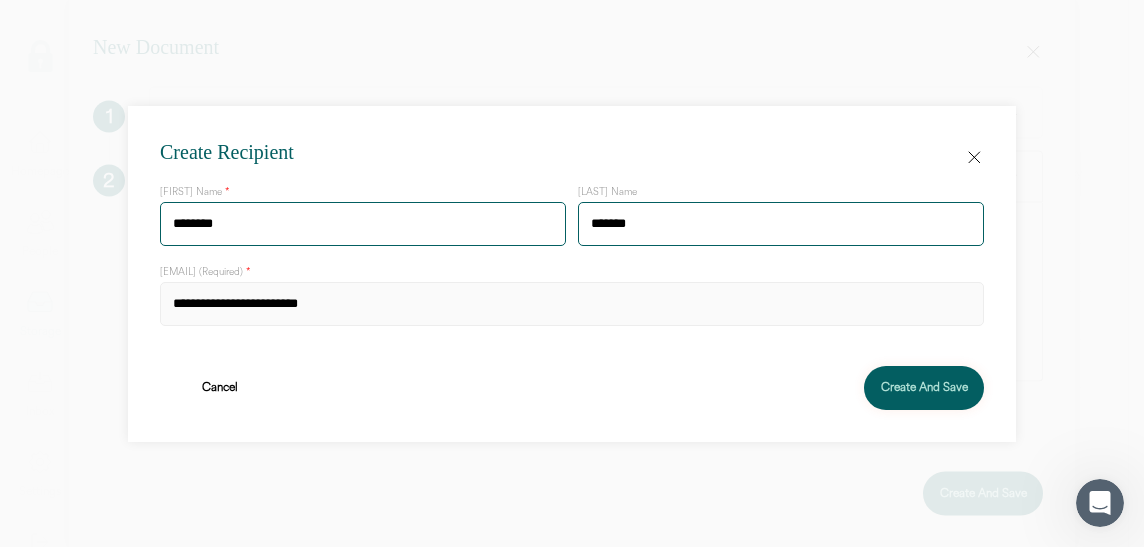 type on "**********" 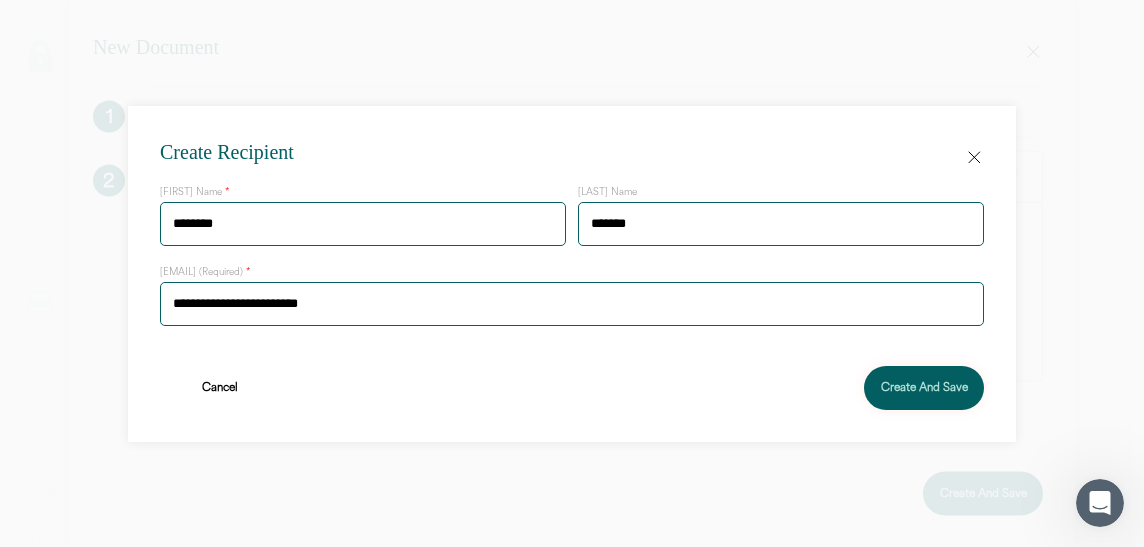 click on "Create and Save" at bounding box center (924, 388) 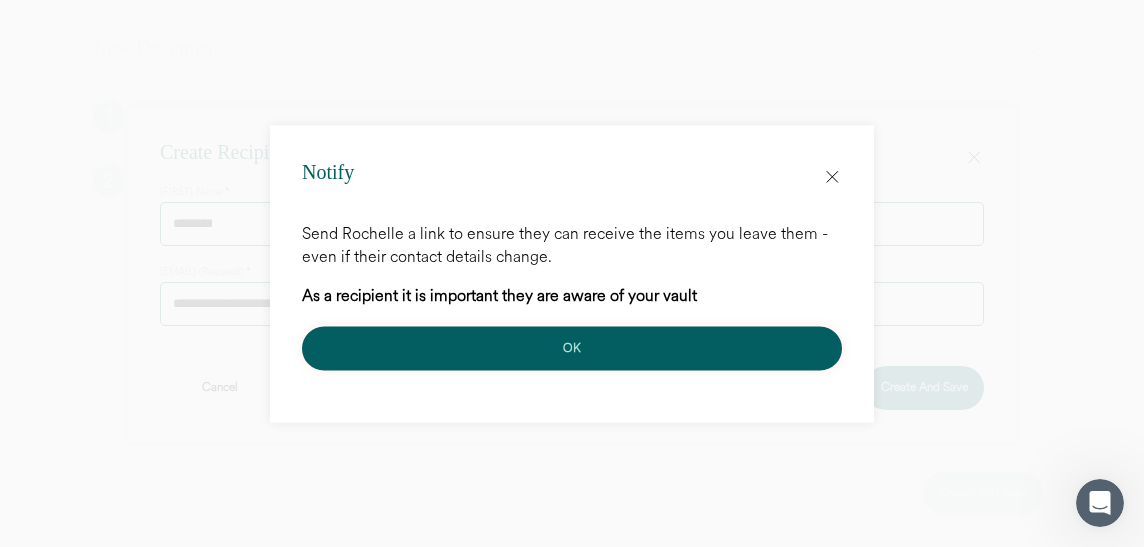click on "OK" at bounding box center (572, 348) 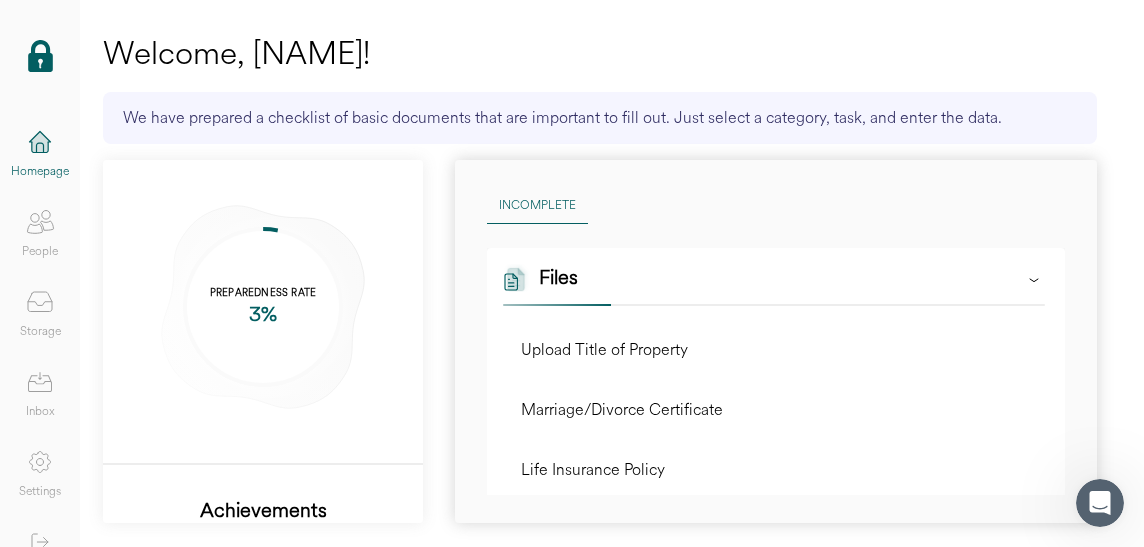 scroll, scrollTop: 0, scrollLeft: 0, axis: both 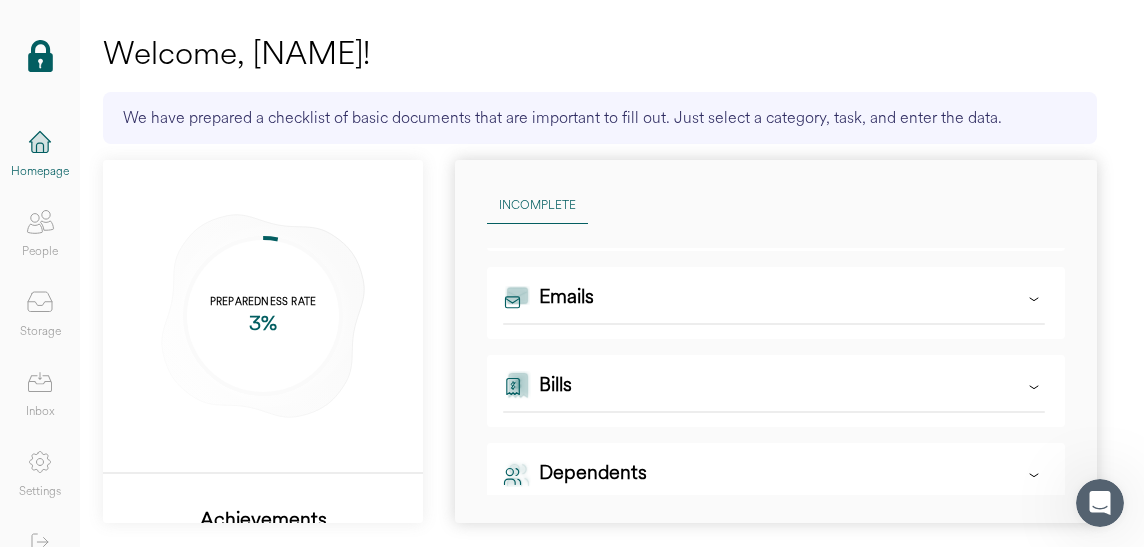 click 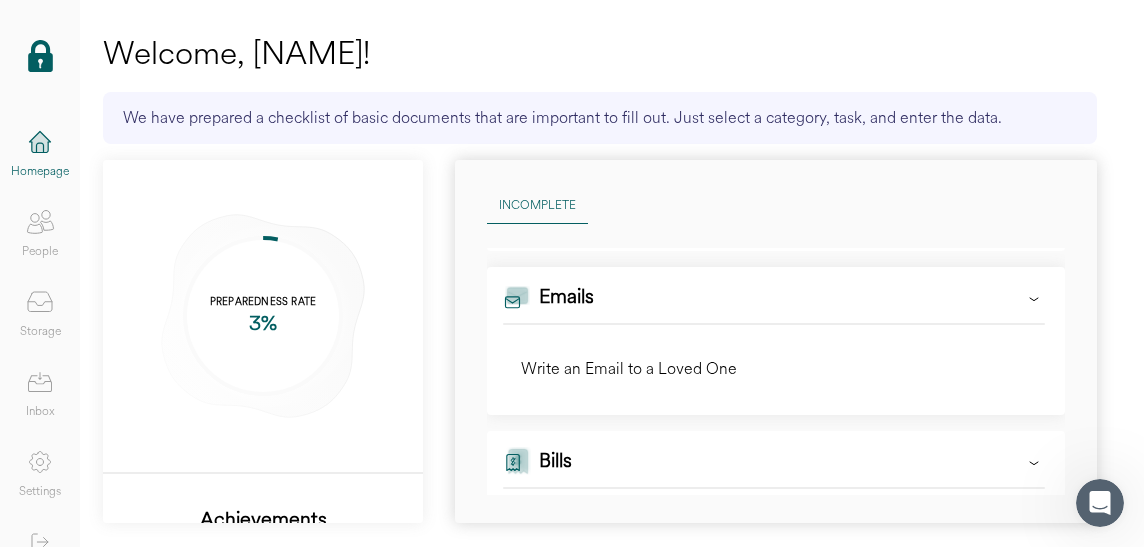 click 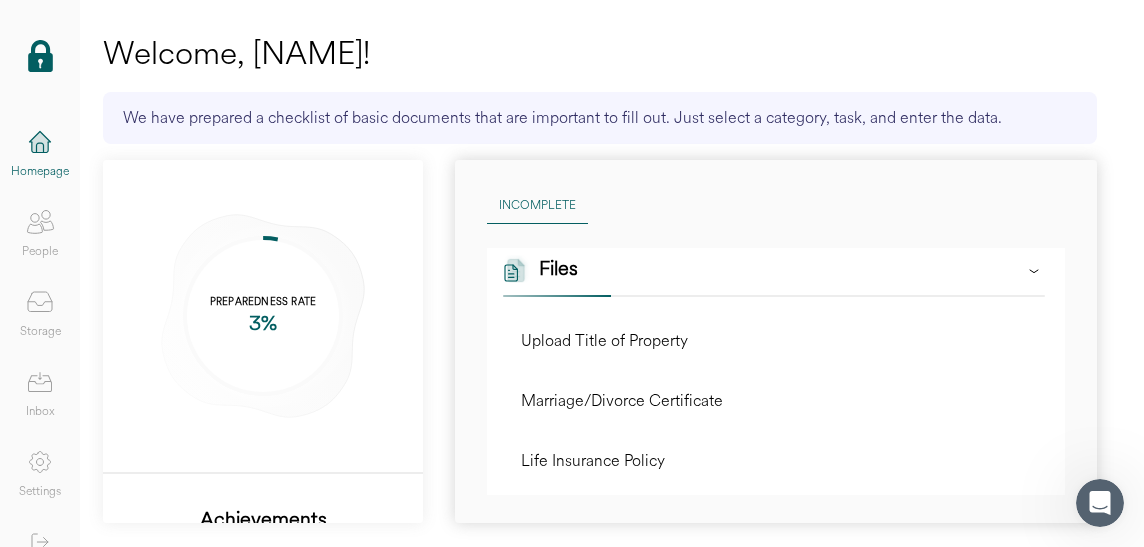 scroll, scrollTop: 0, scrollLeft: 0, axis: both 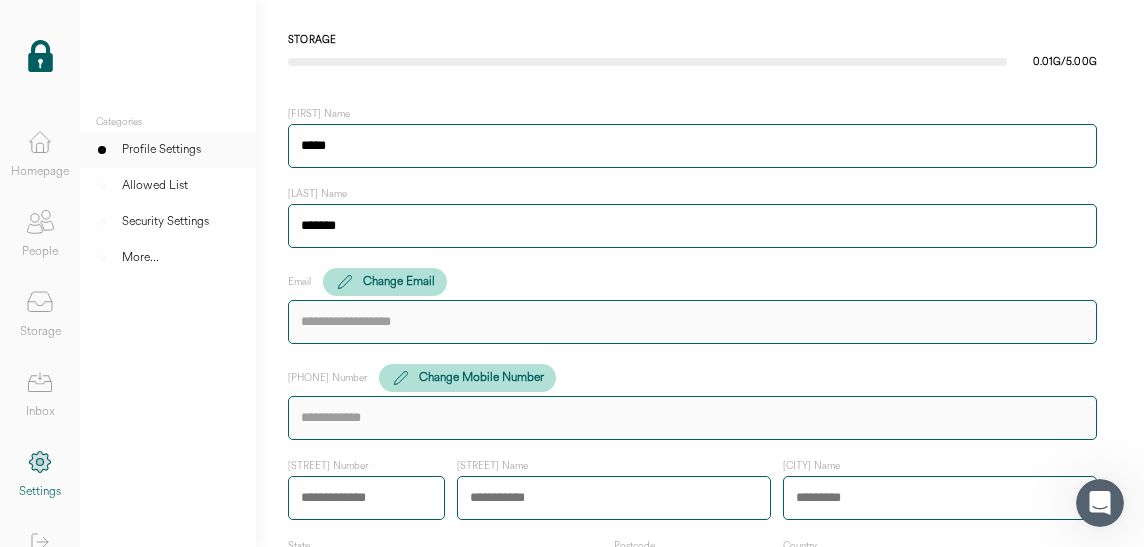 click 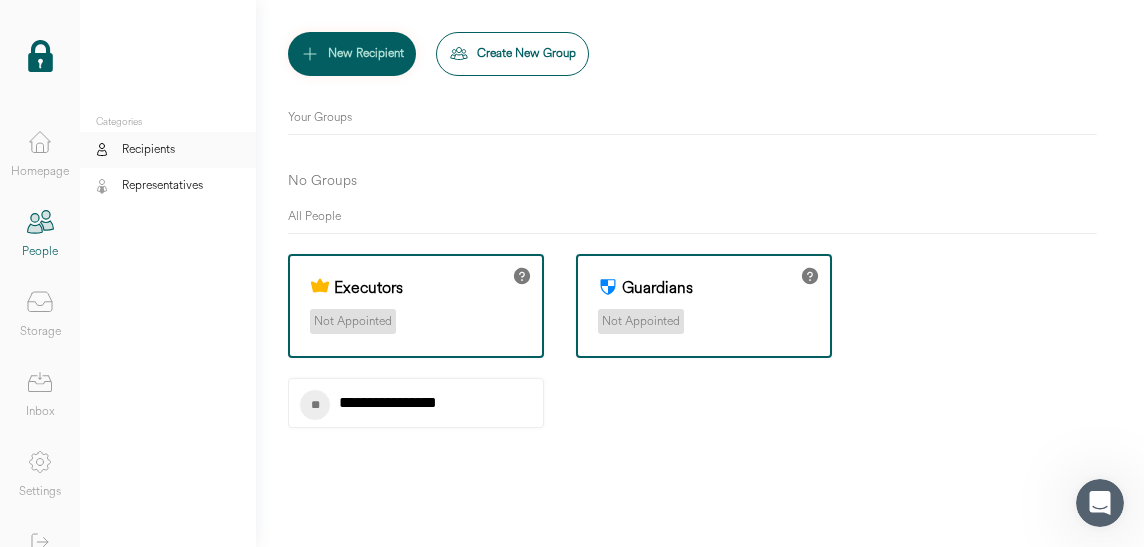 click 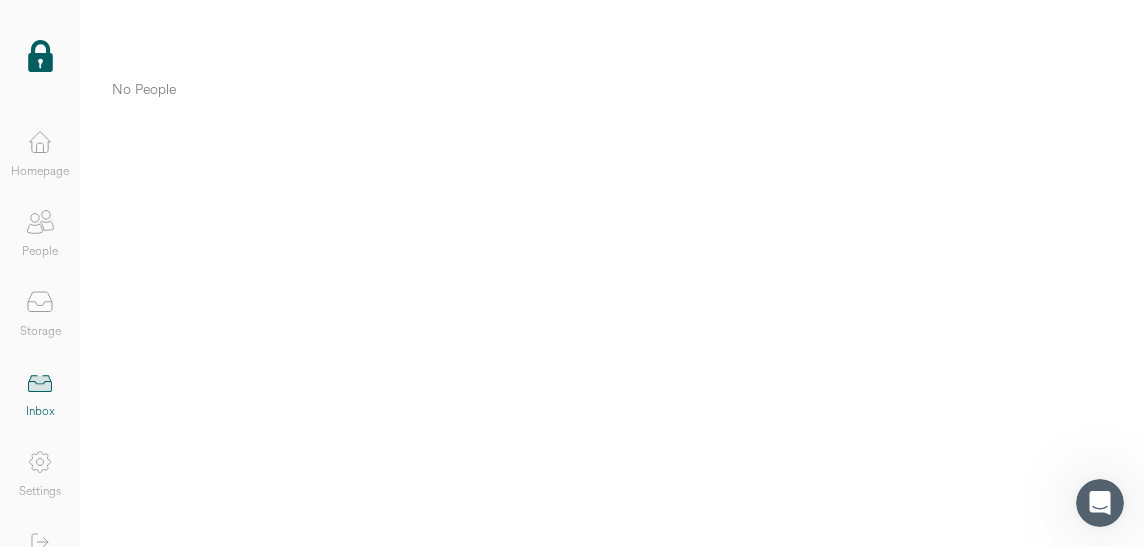 click 